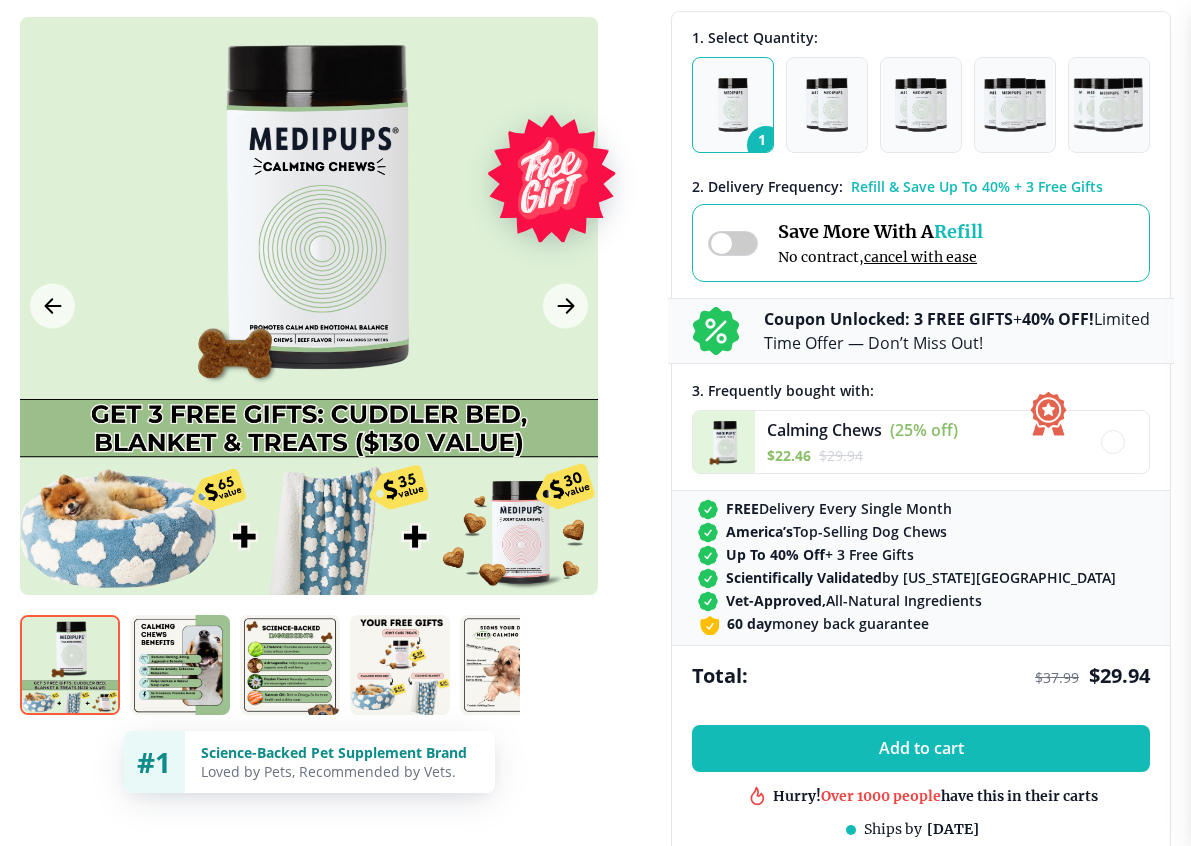 scroll, scrollTop: 527, scrollLeft: 0, axis: vertical 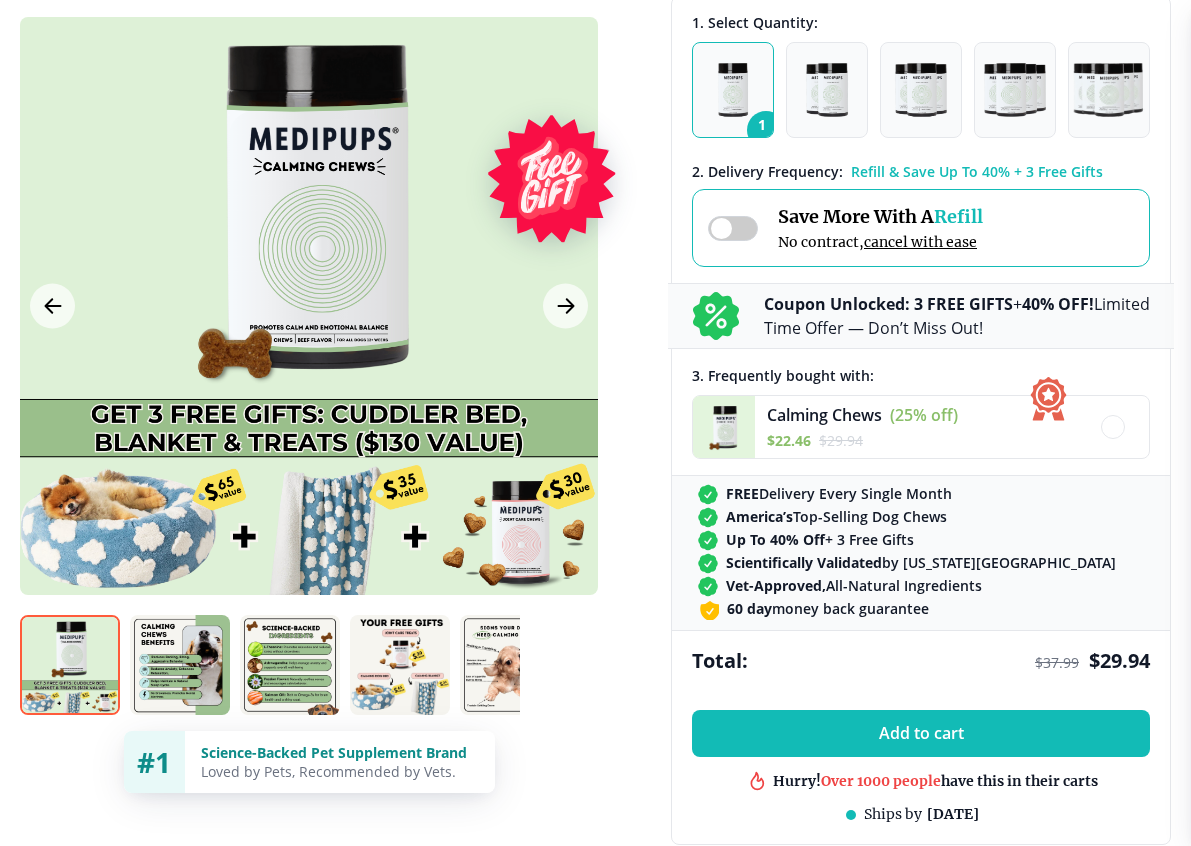 click at bounding box center (180, 665) 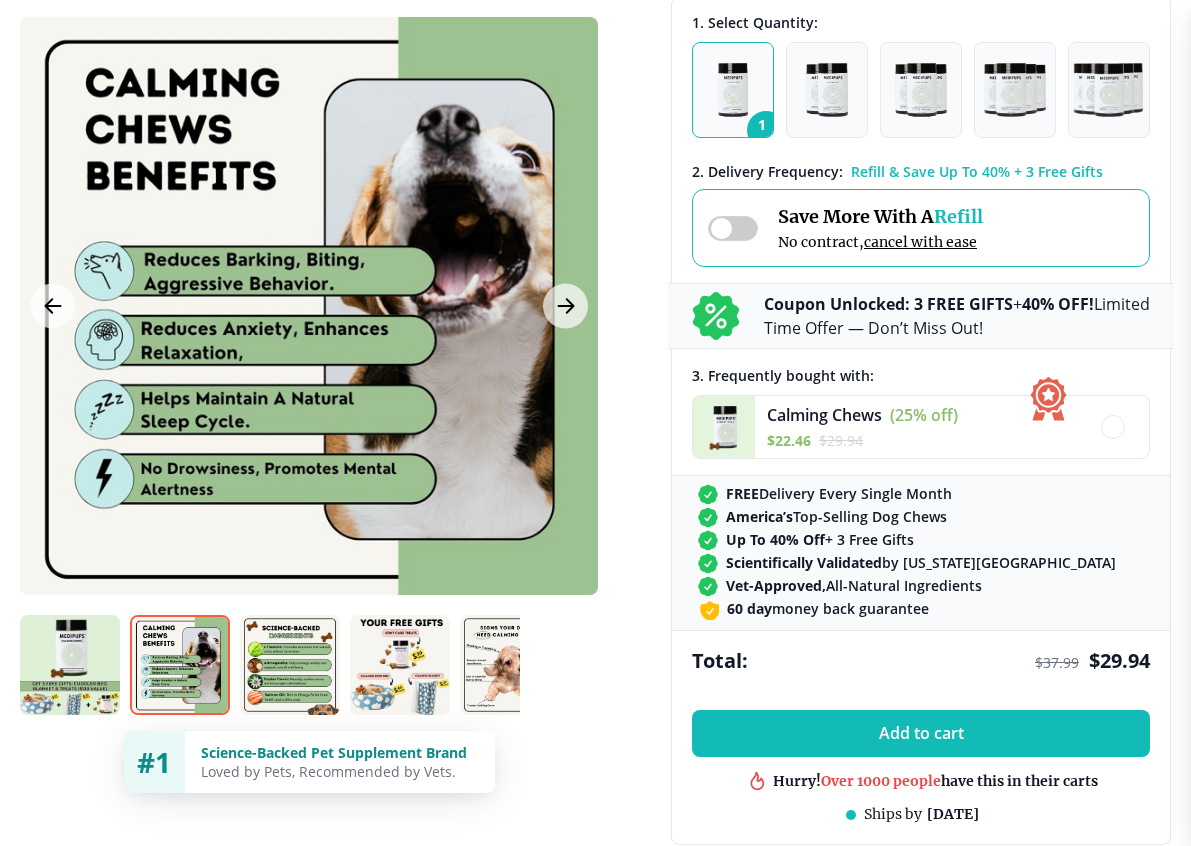 click at bounding box center [400, 665] 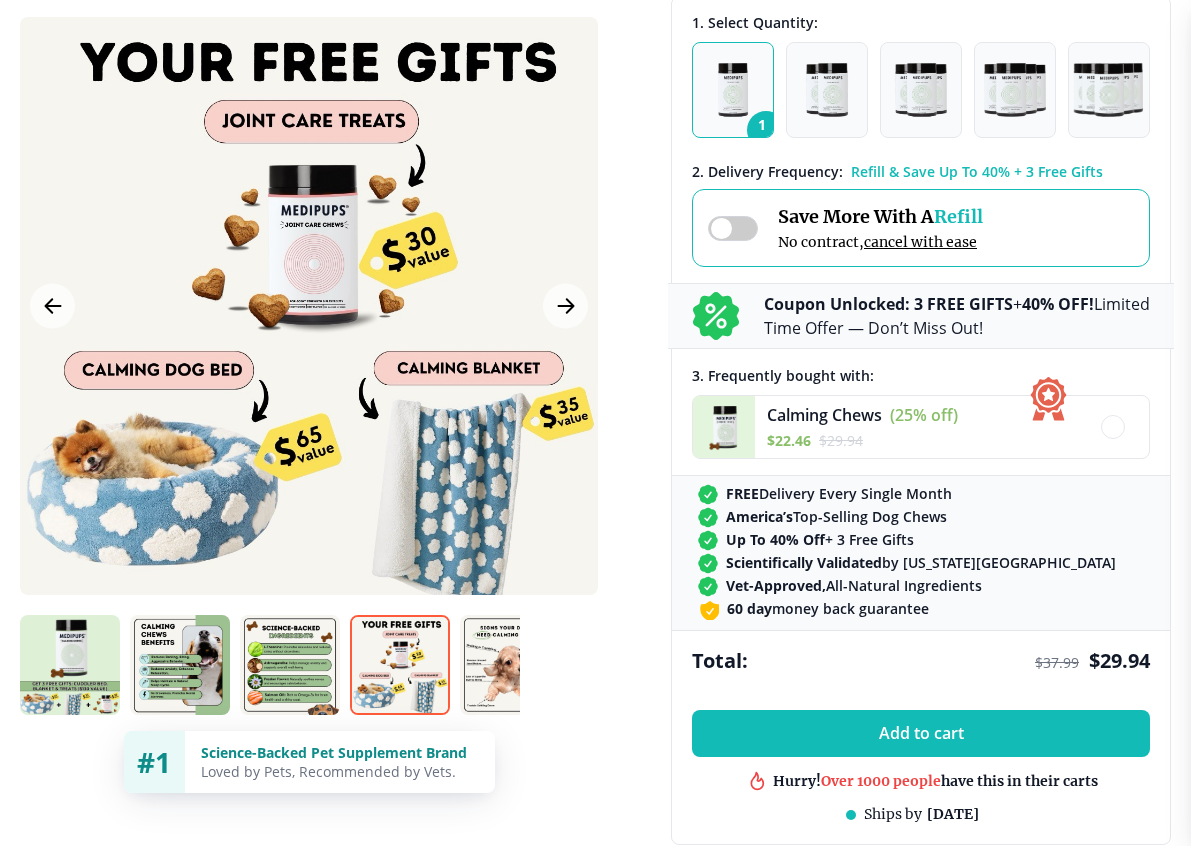 click at bounding box center [510, 665] 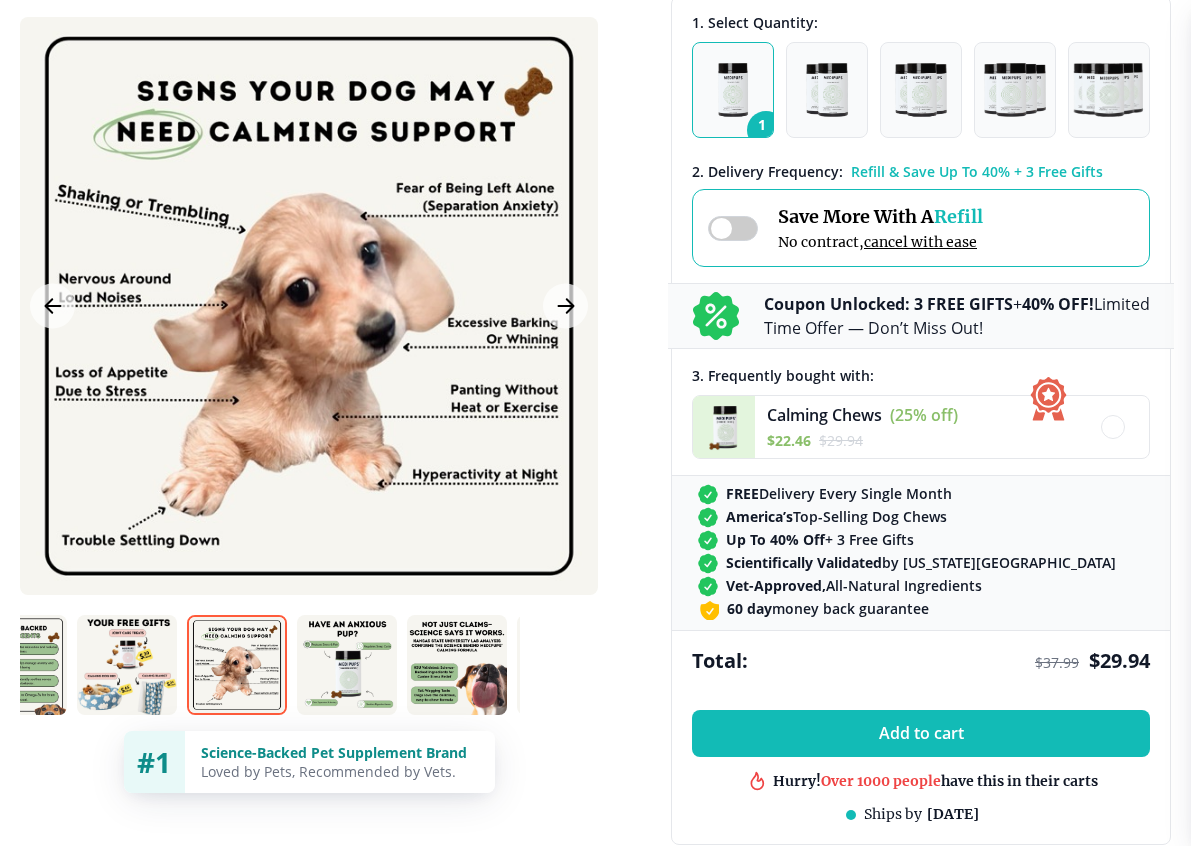 scroll, scrollTop: 0, scrollLeft: 280, axis: horizontal 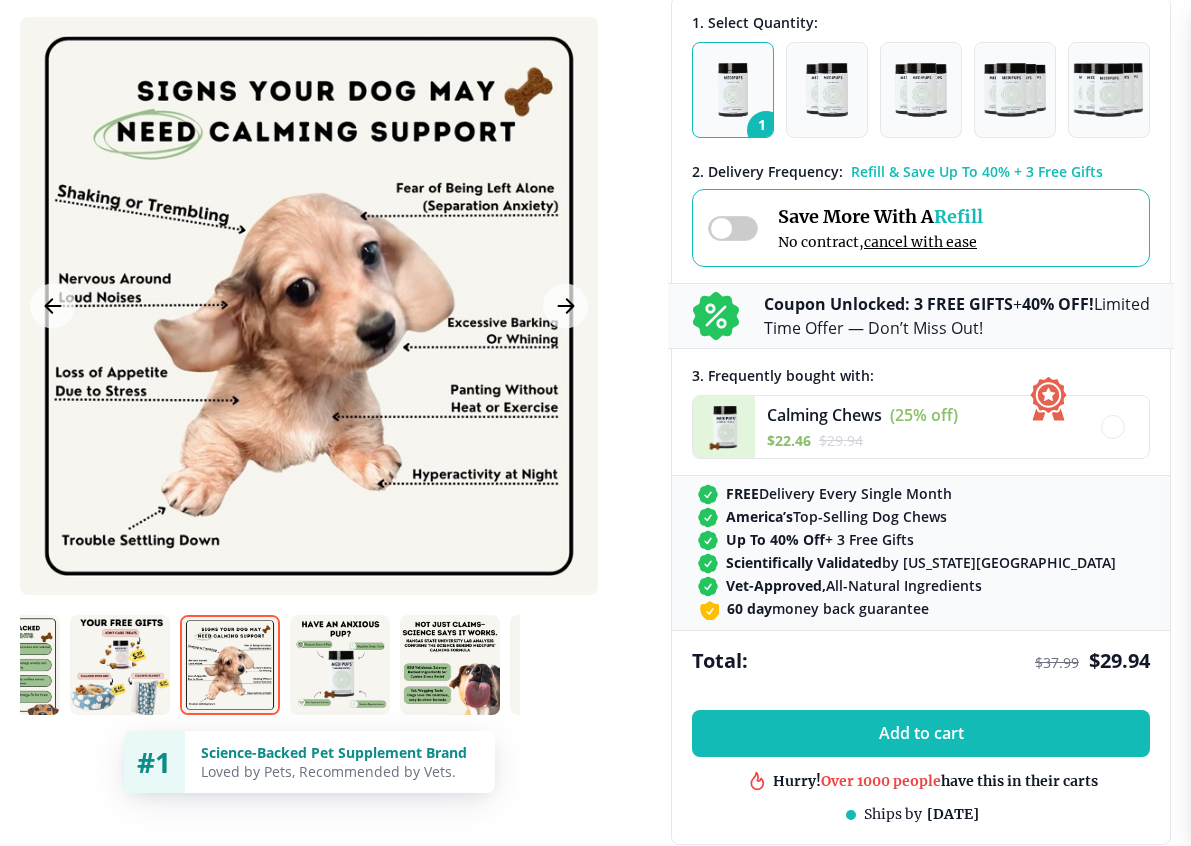 click at bounding box center (340, 665) 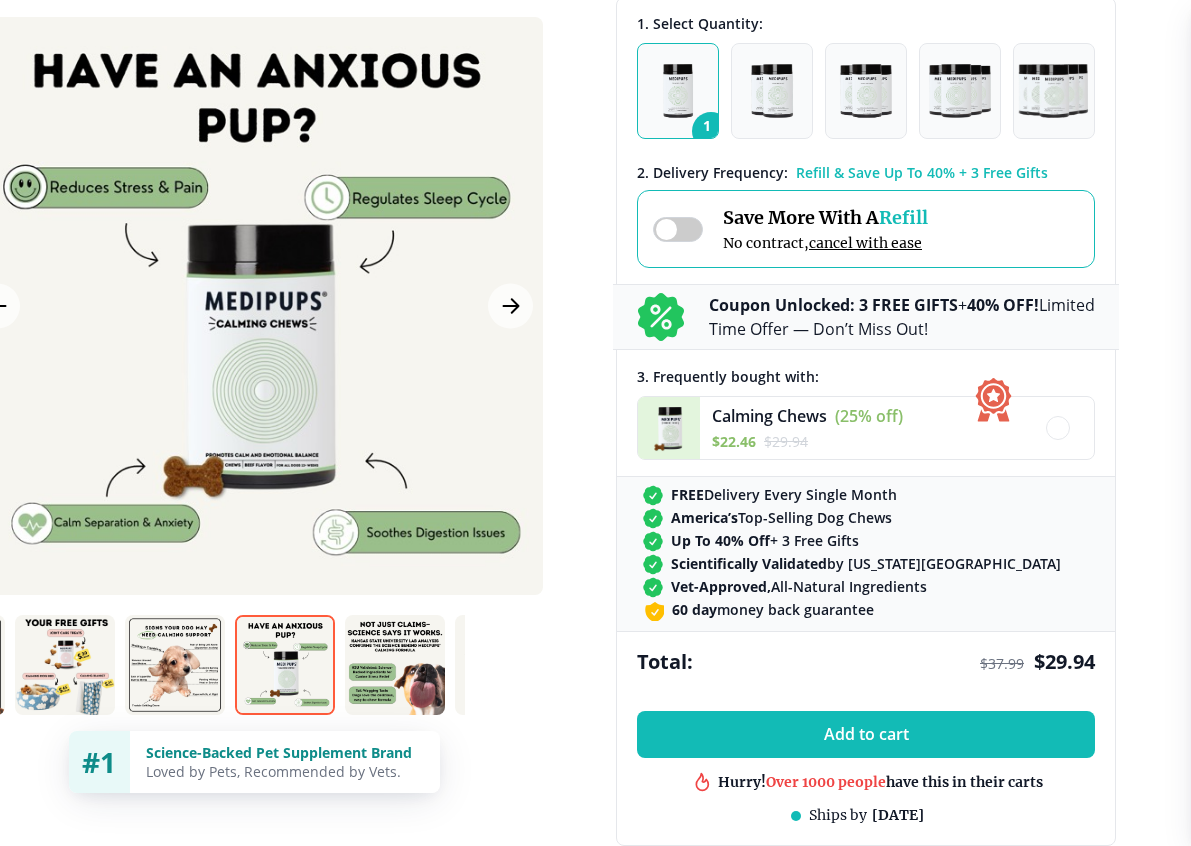 scroll, scrollTop: 527, scrollLeft: 55, axis: both 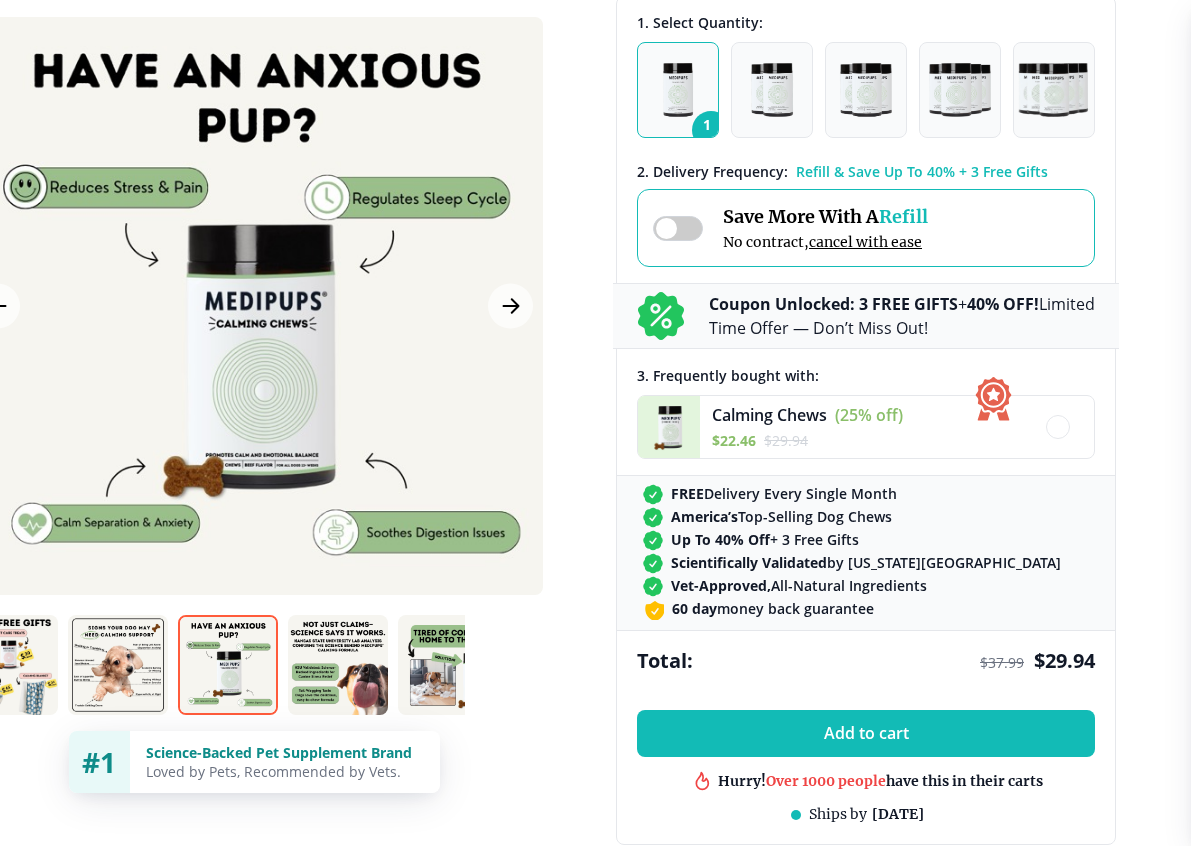 click at bounding box center [338, 665] 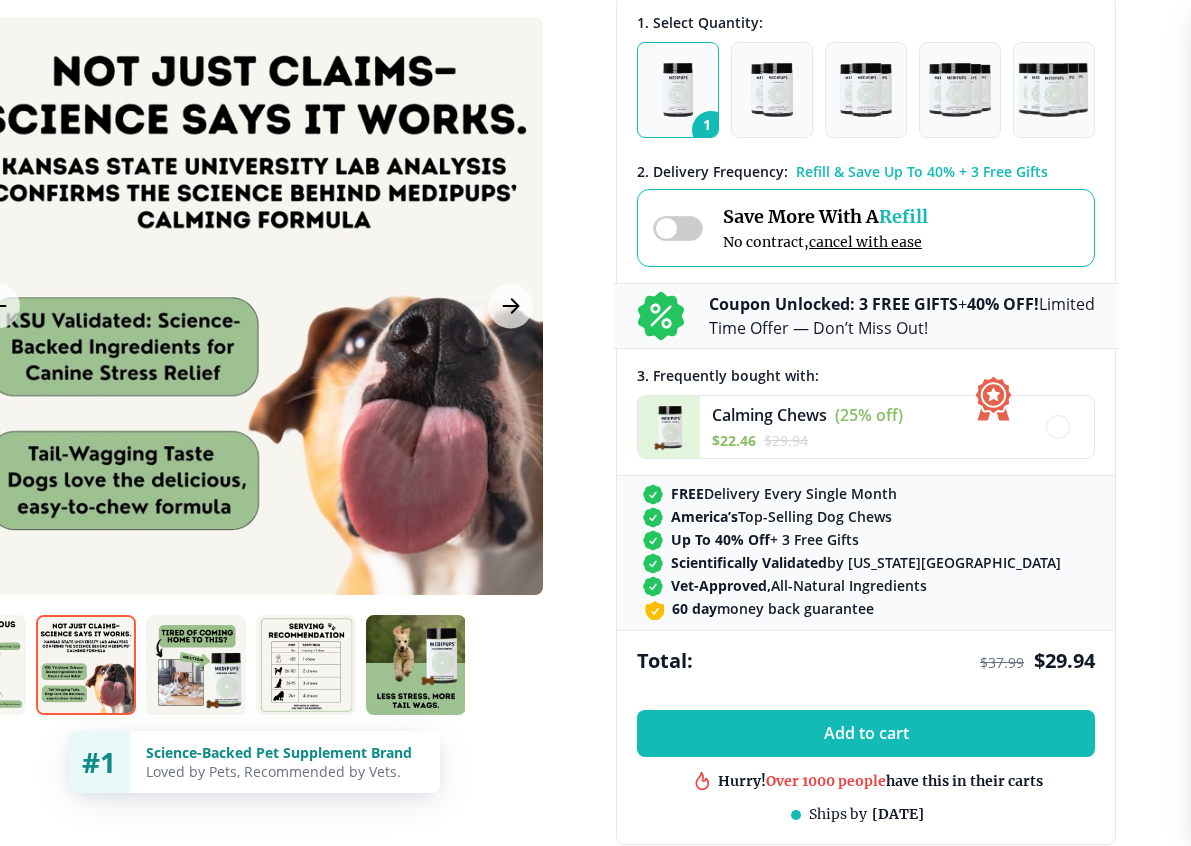 scroll, scrollTop: 0, scrollLeft: 589, axis: horizontal 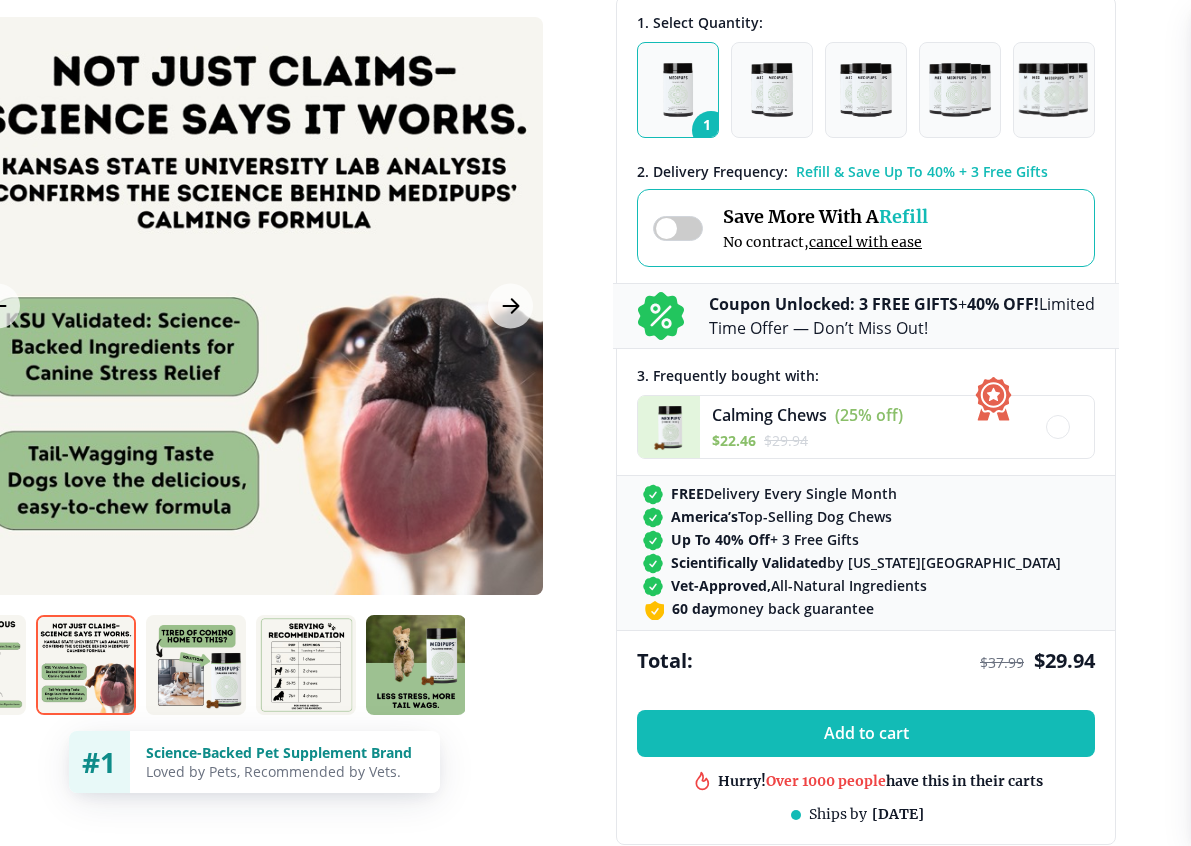 click at bounding box center (196, 665) 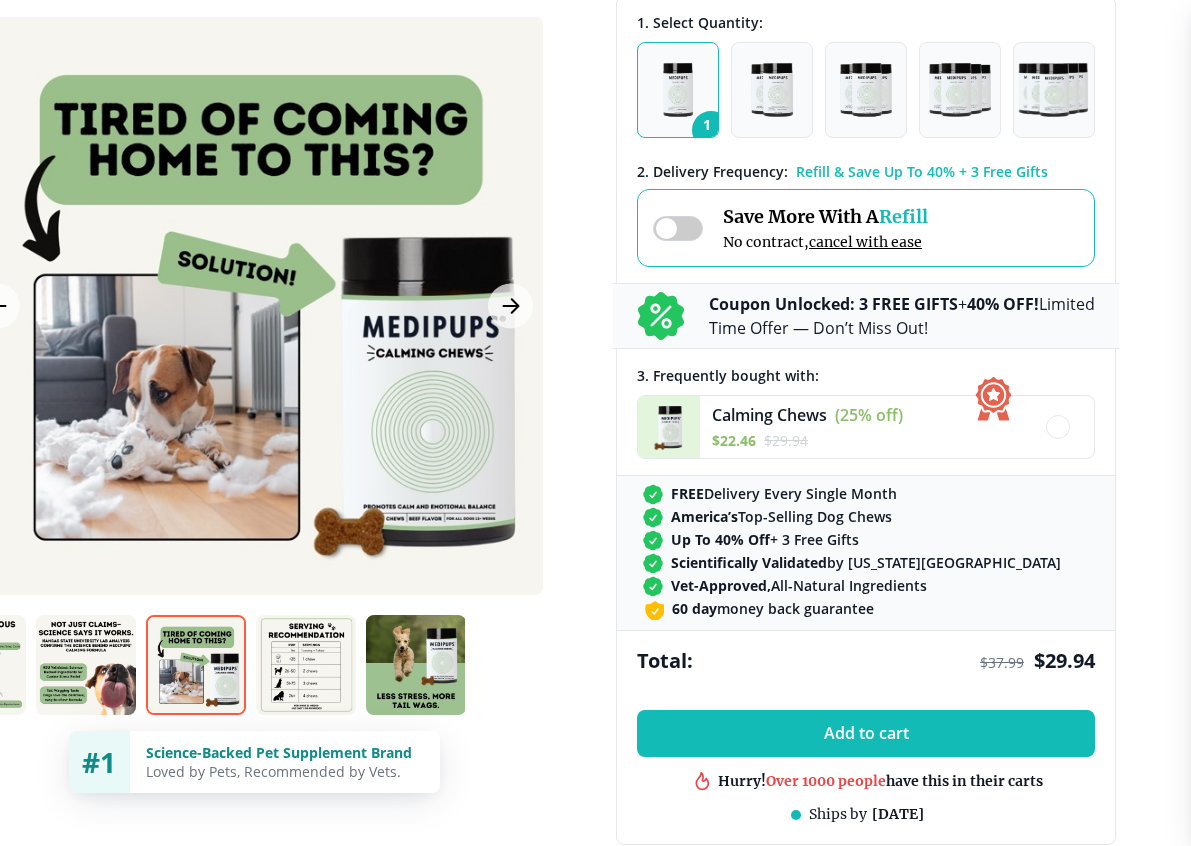 click at bounding box center [306, 665] 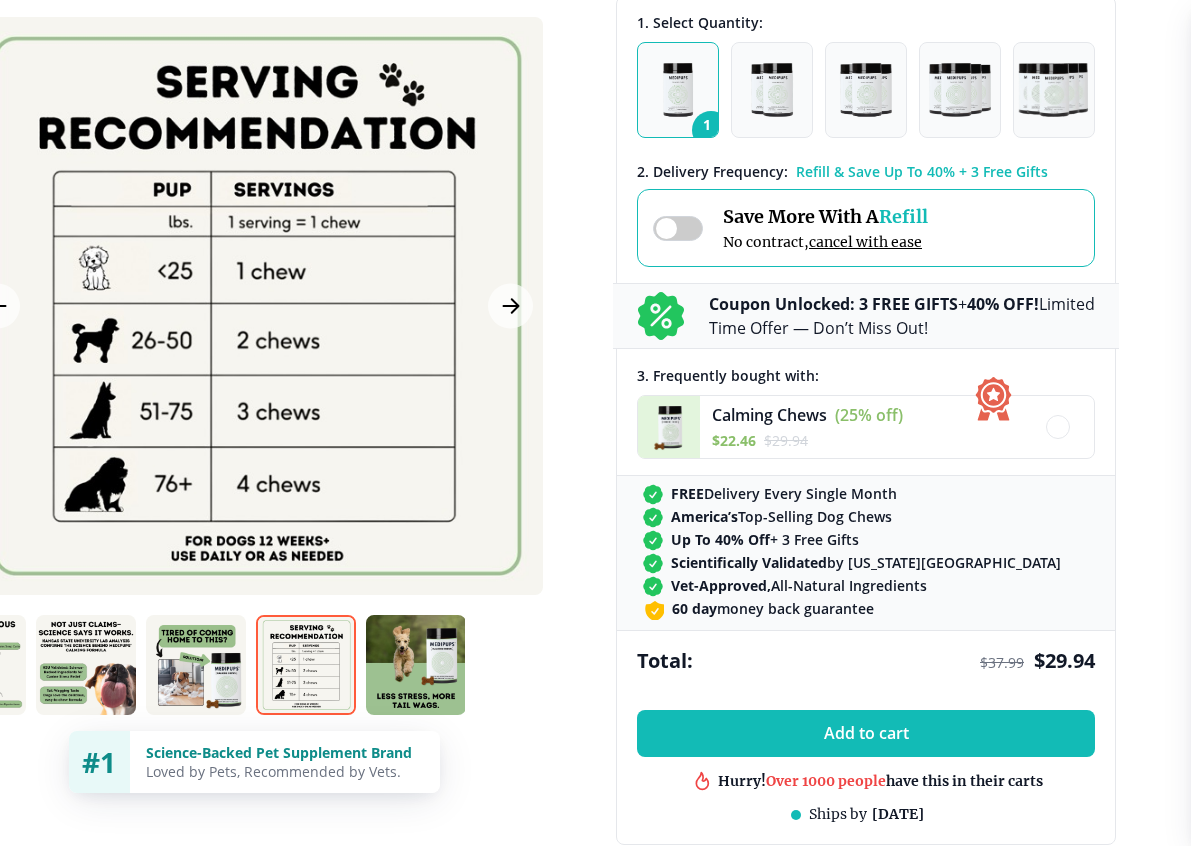 click at bounding box center [416, 665] 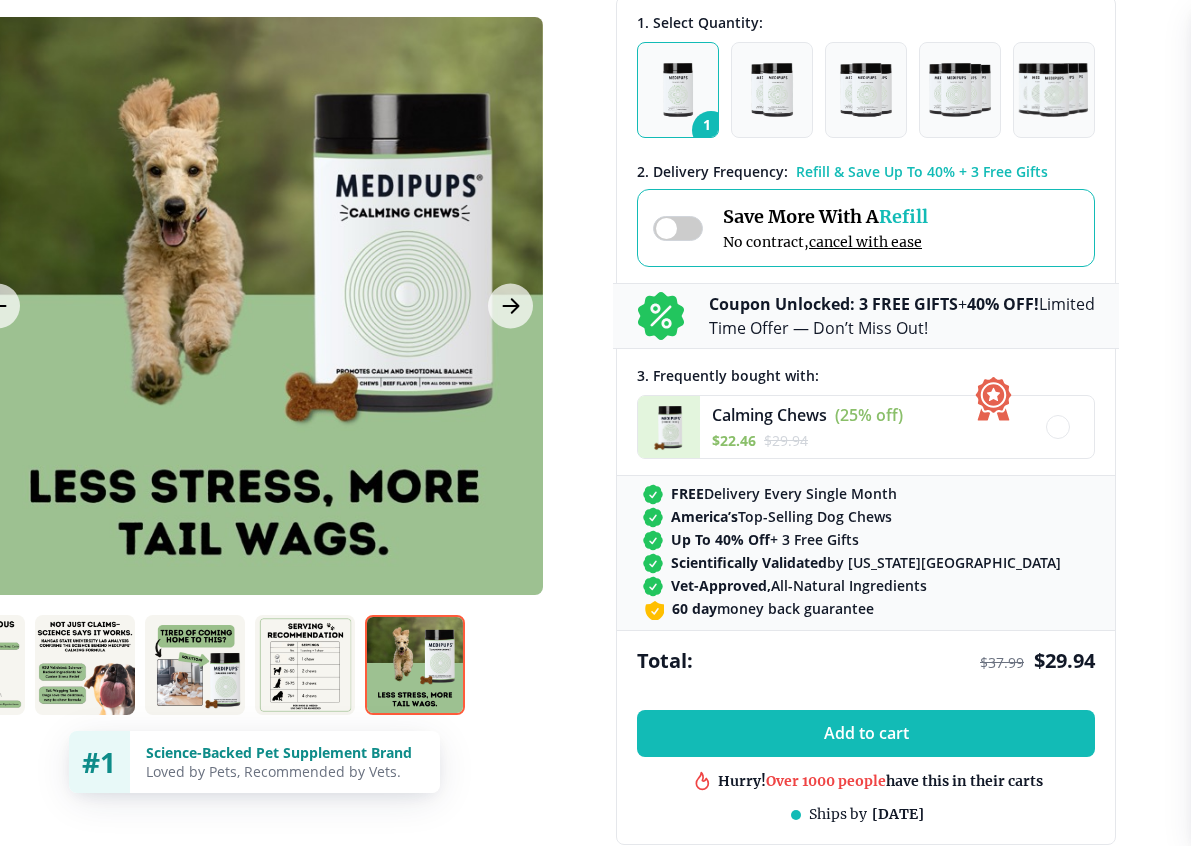 scroll, scrollTop: 0, scrollLeft: 665, axis: horizontal 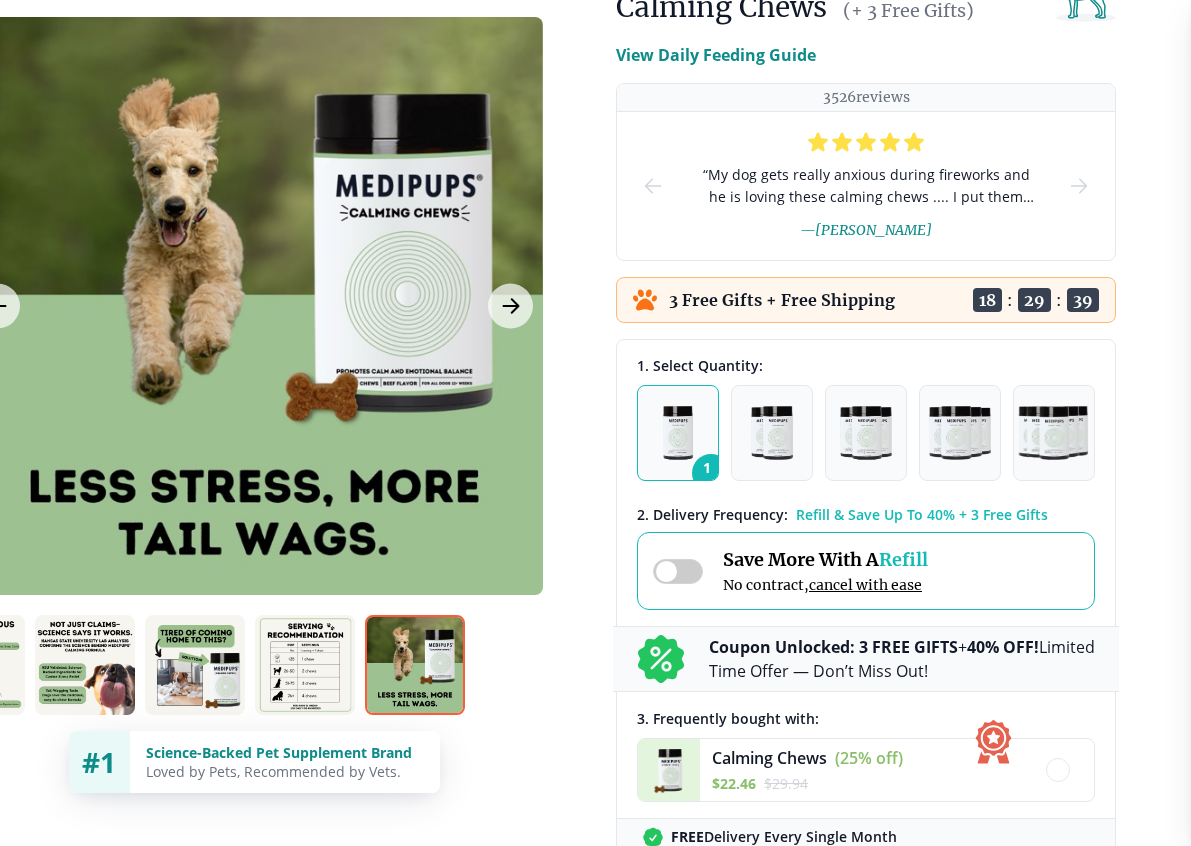 click at bounding box center [678, 433] 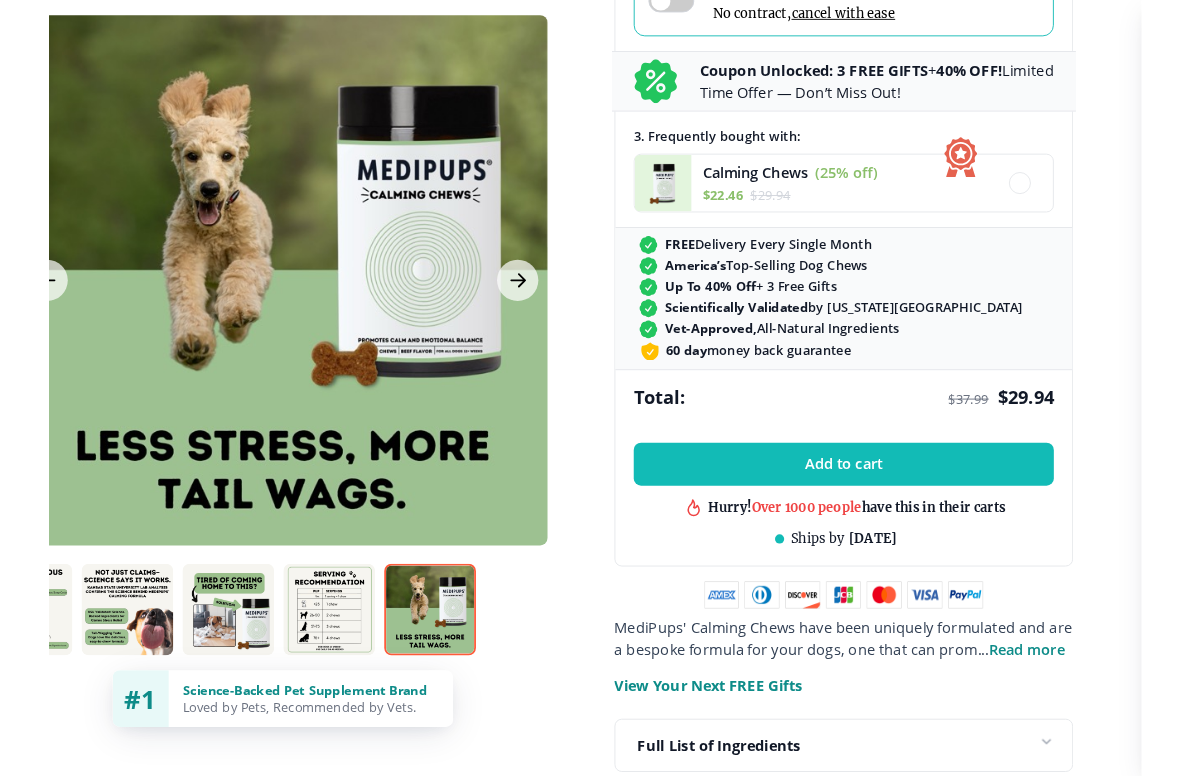 scroll, scrollTop: 752, scrollLeft: 55, axis: both 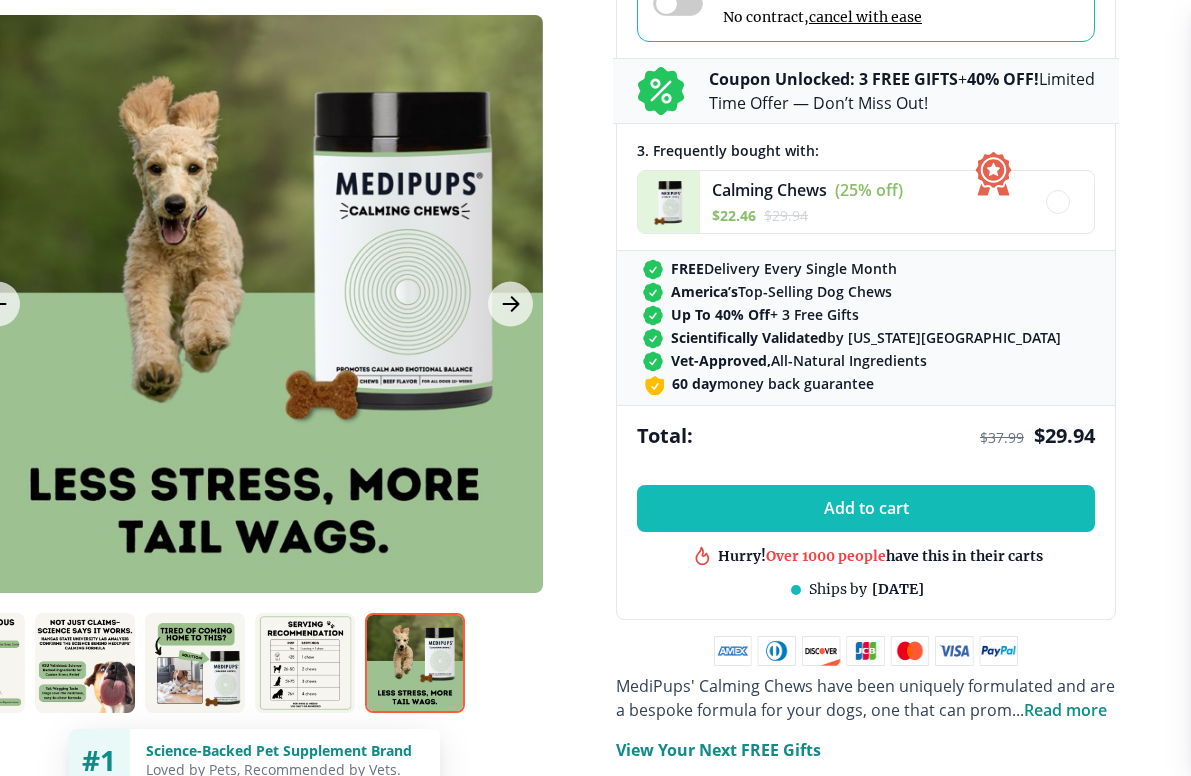 click at bounding box center [669, 202] 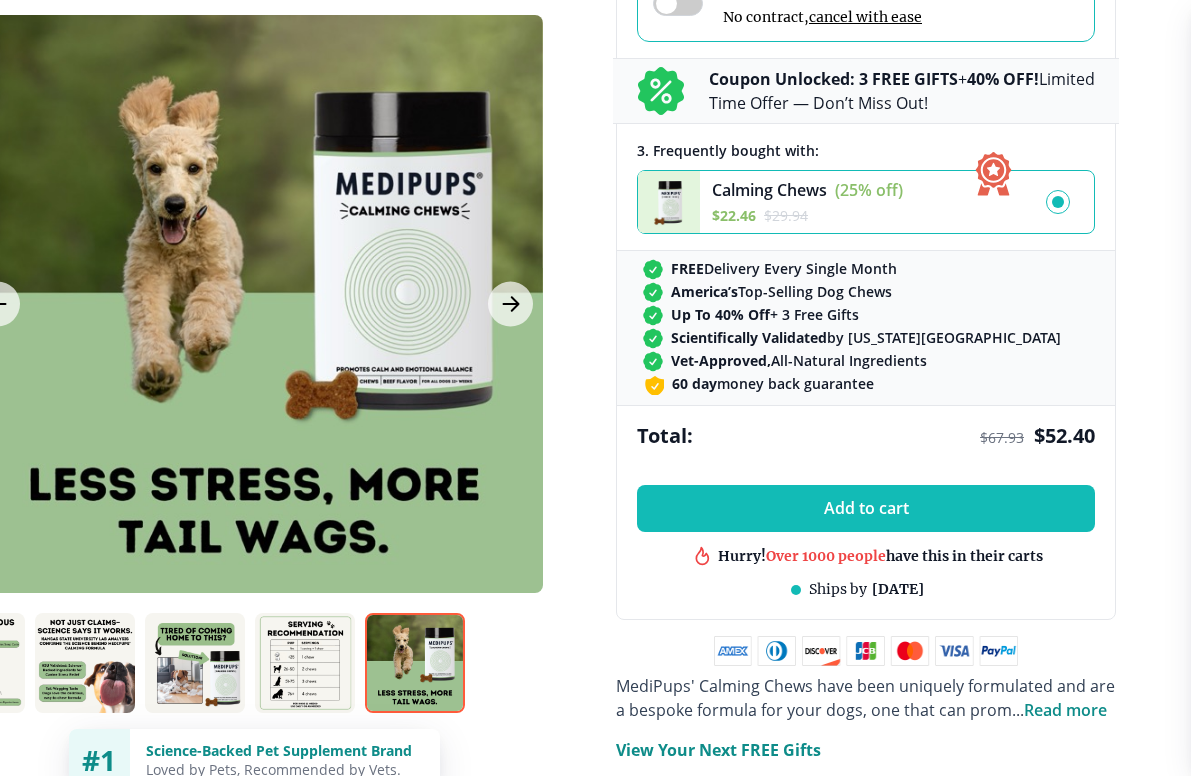 click at bounding box center [669, 202] 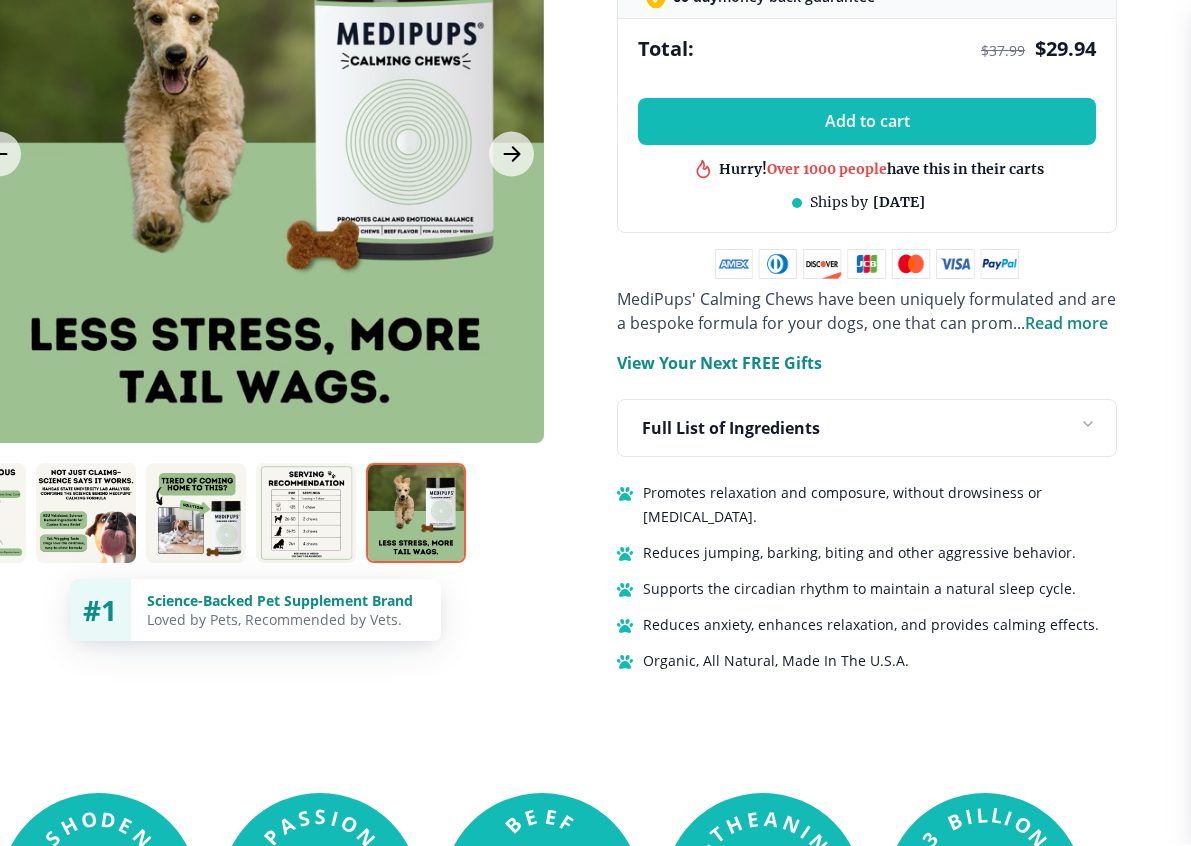 scroll, scrollTop: 1139, scrollLeft: 55, axis: both 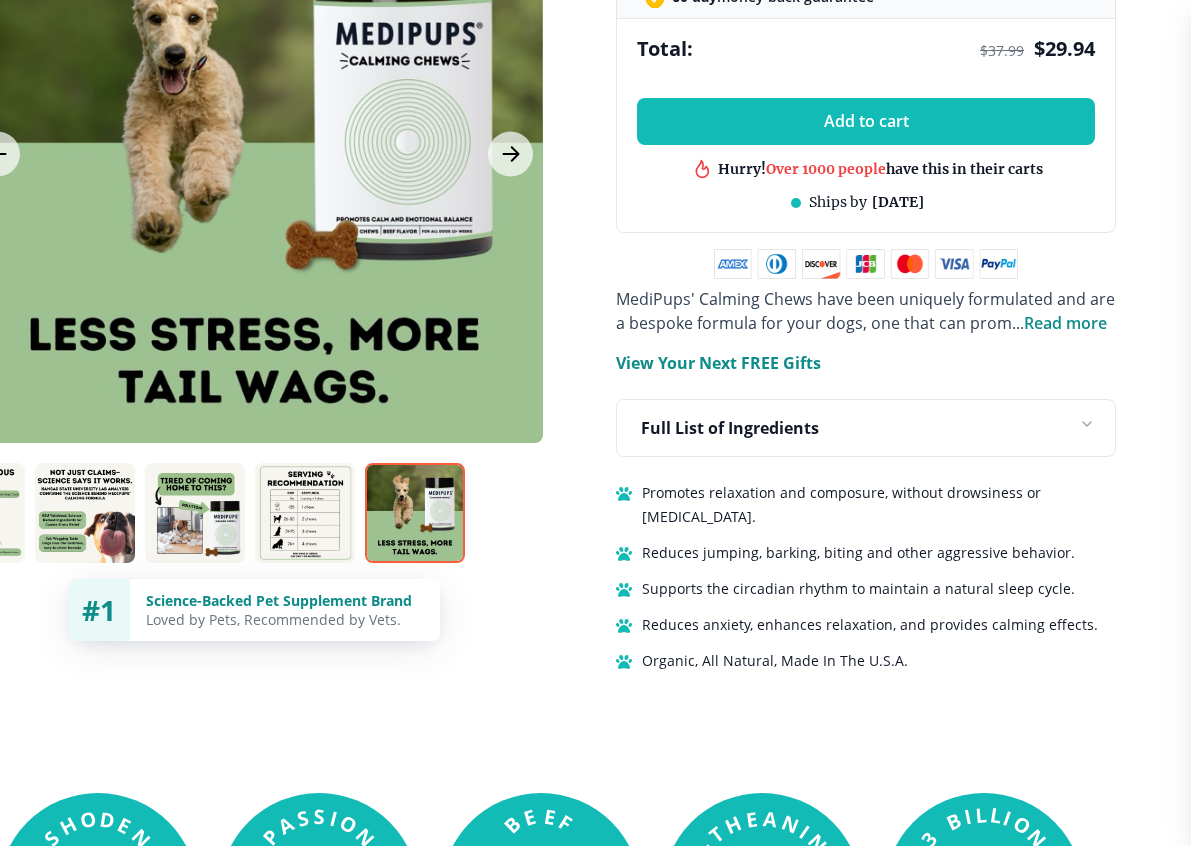 click on "Read more" at bounding box center (1065, 323) 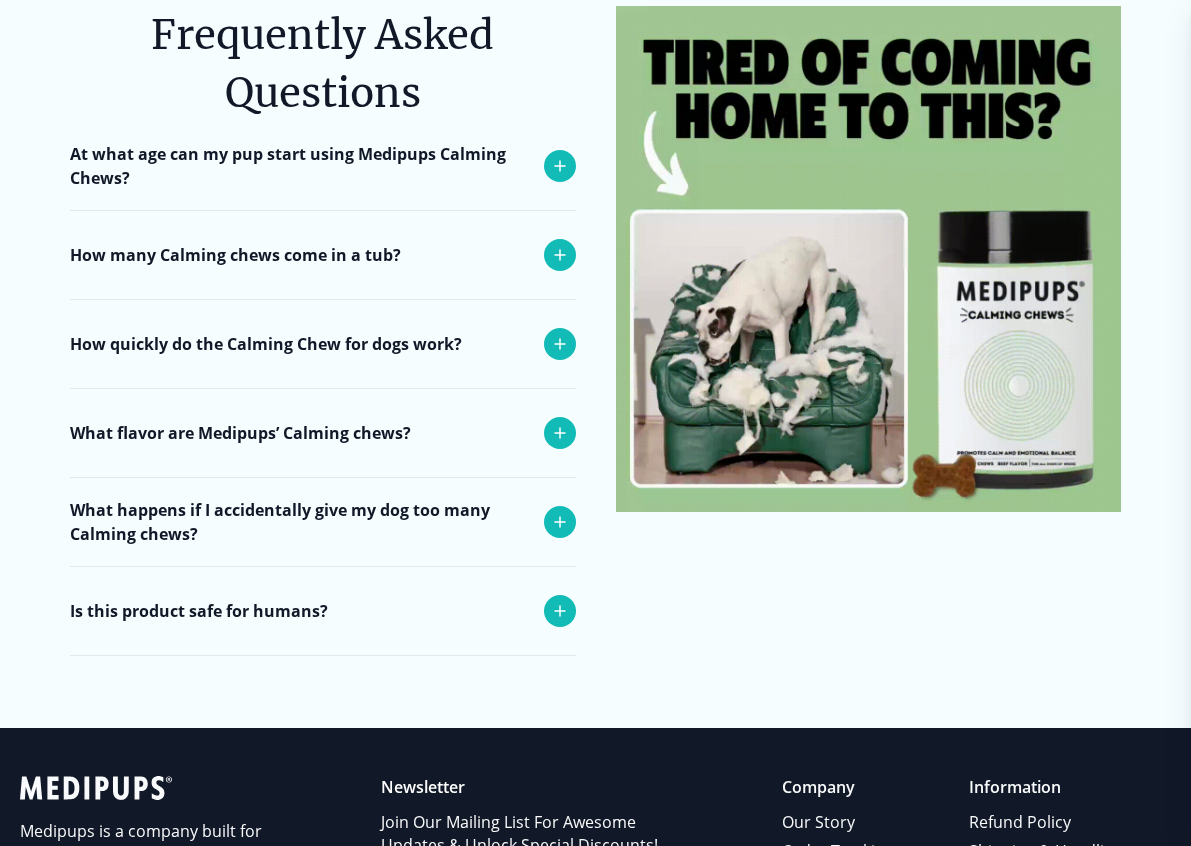 scroll, scrollTop: 8196, scrollLeft: 0, axis: vertical 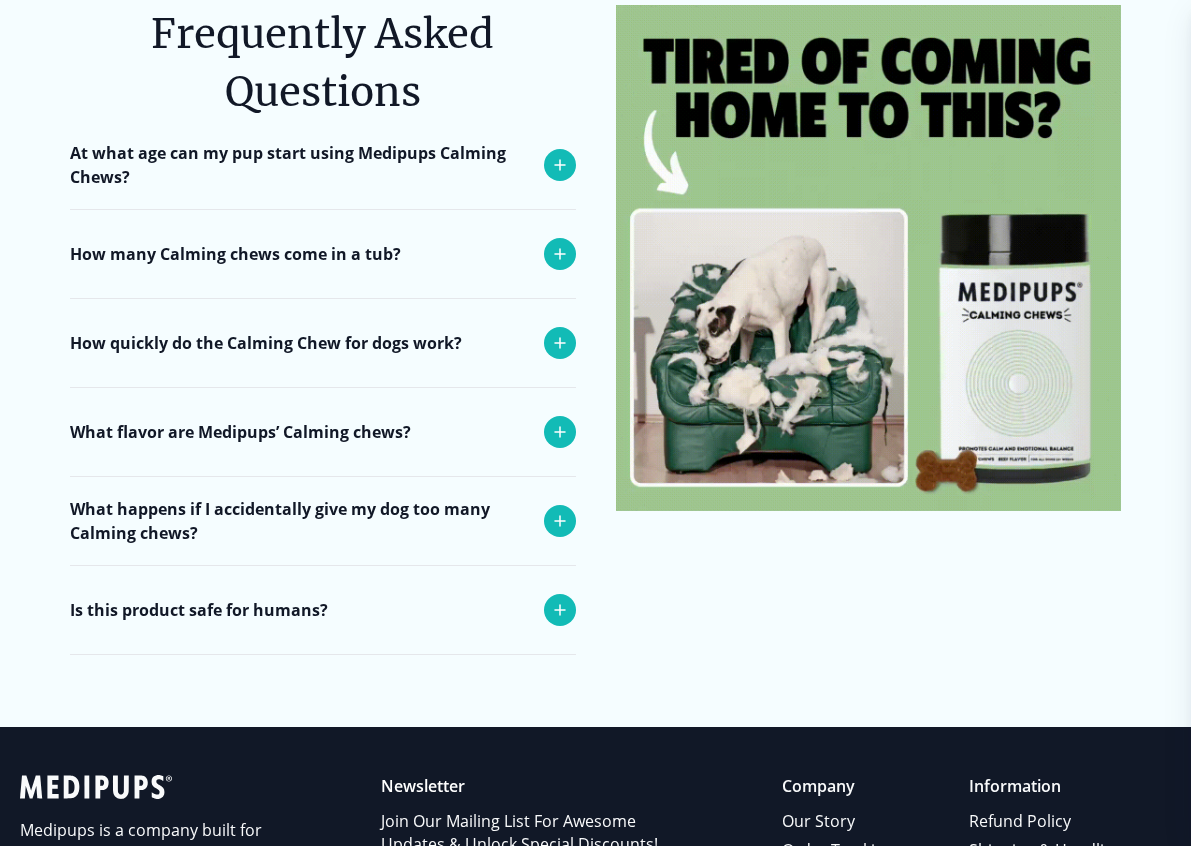 click at bounding box center (560, 254) 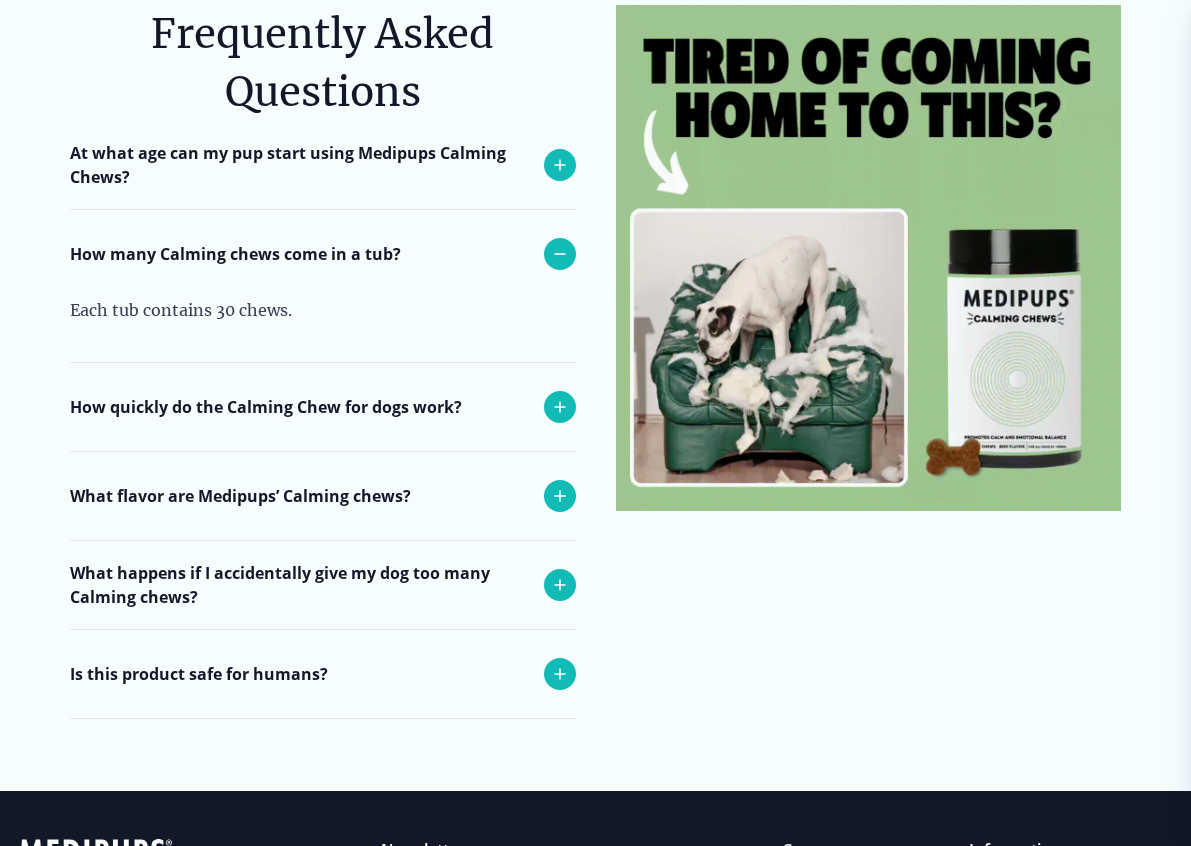 click 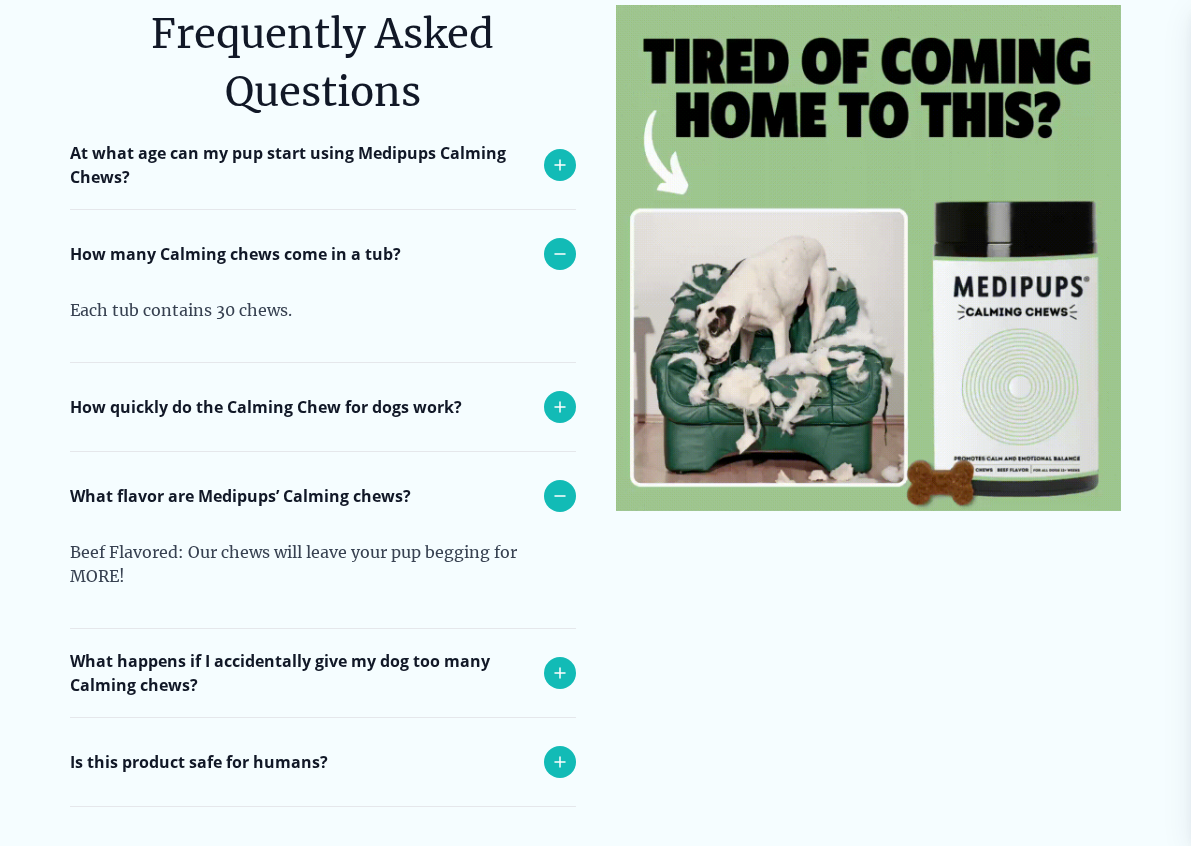 click 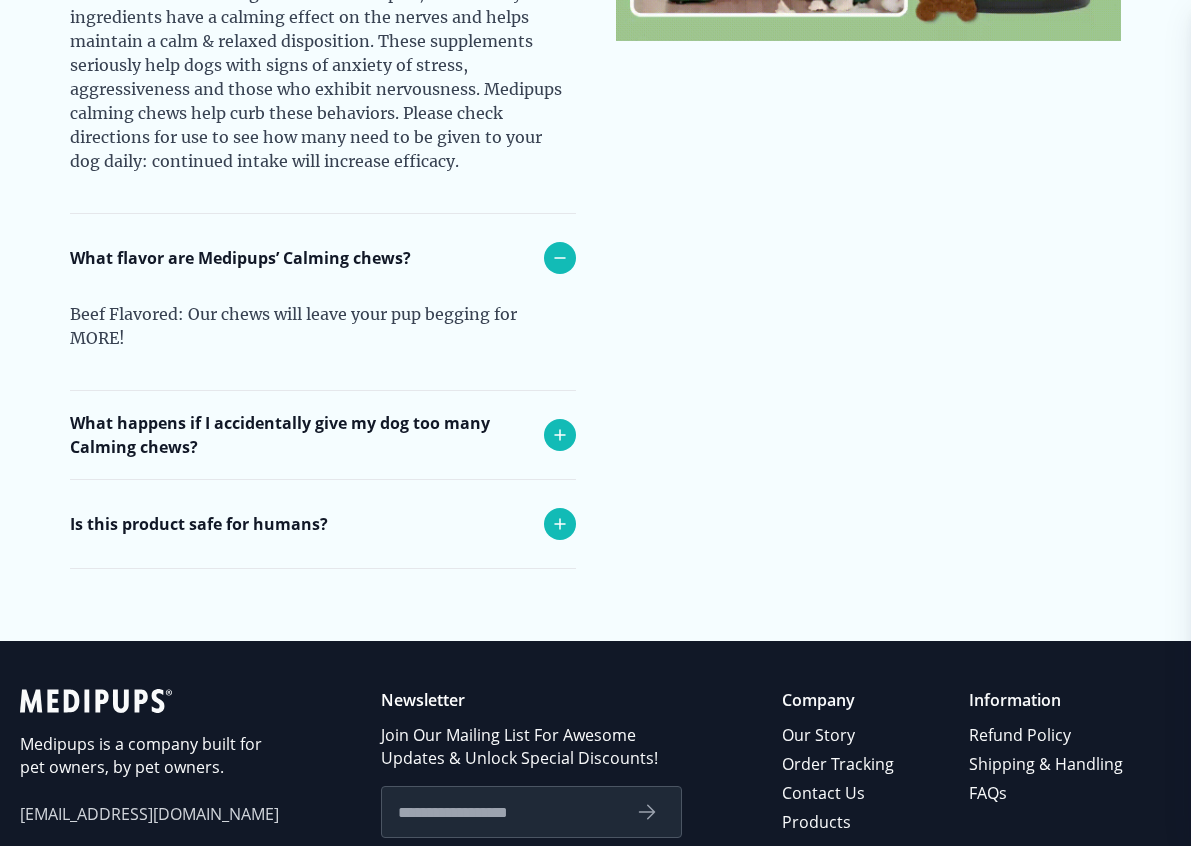 scroll, scrollTop: 8667, scrollLeft: 0, axis: vertical 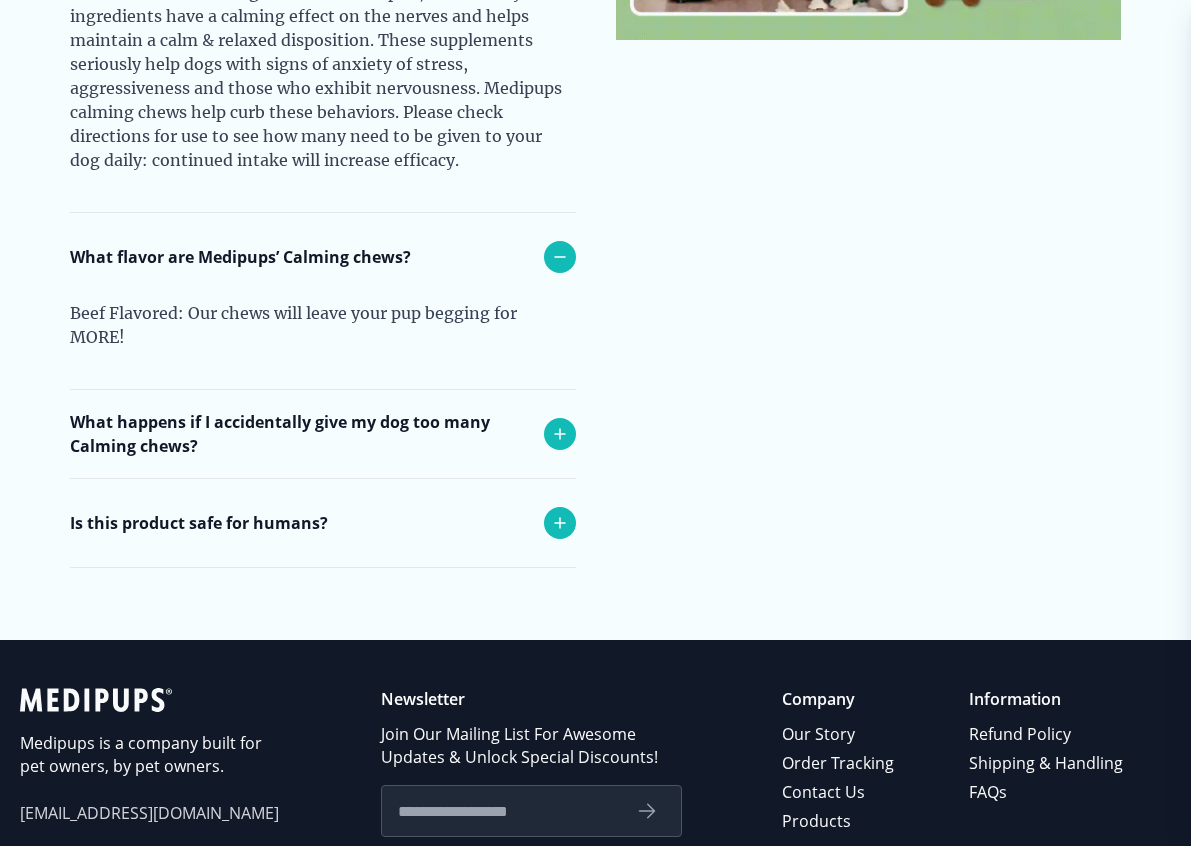 click 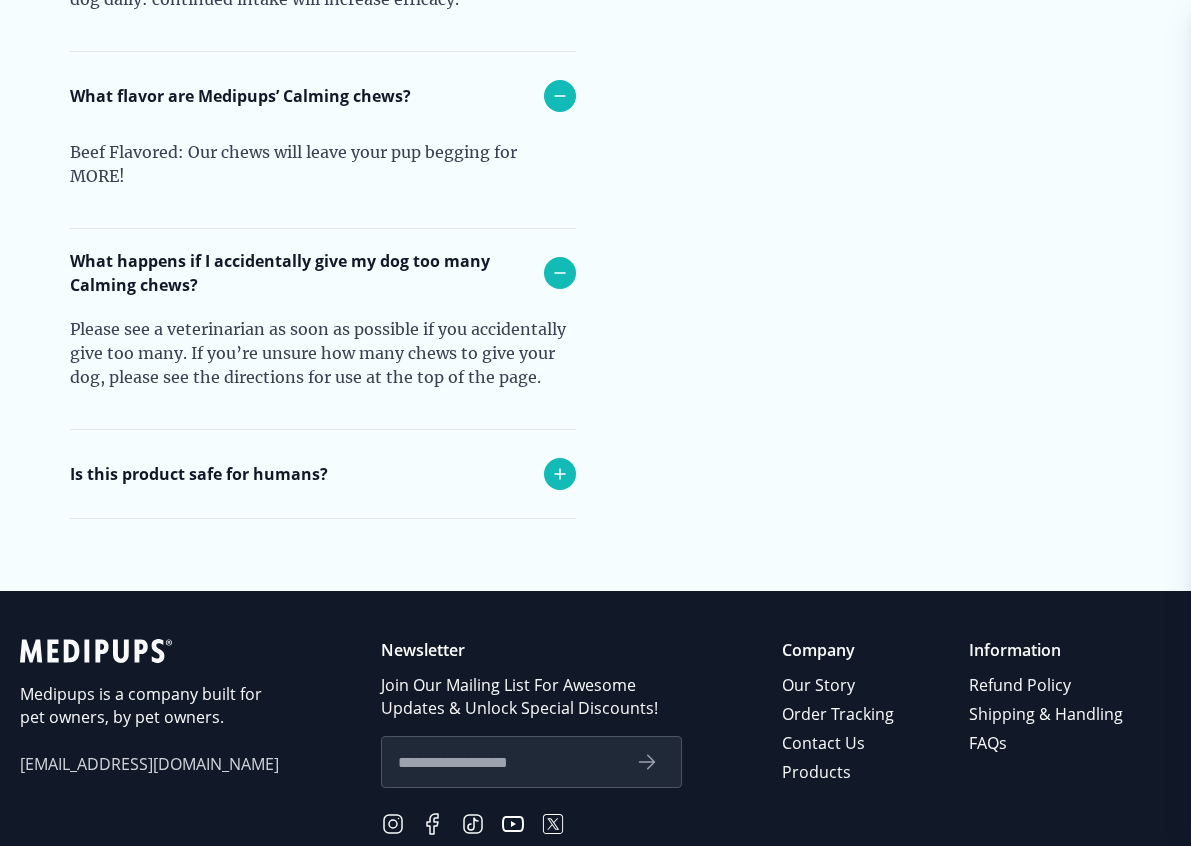 scroll, scrollTop: 8828, scrollLeft: 0, axis: vertical 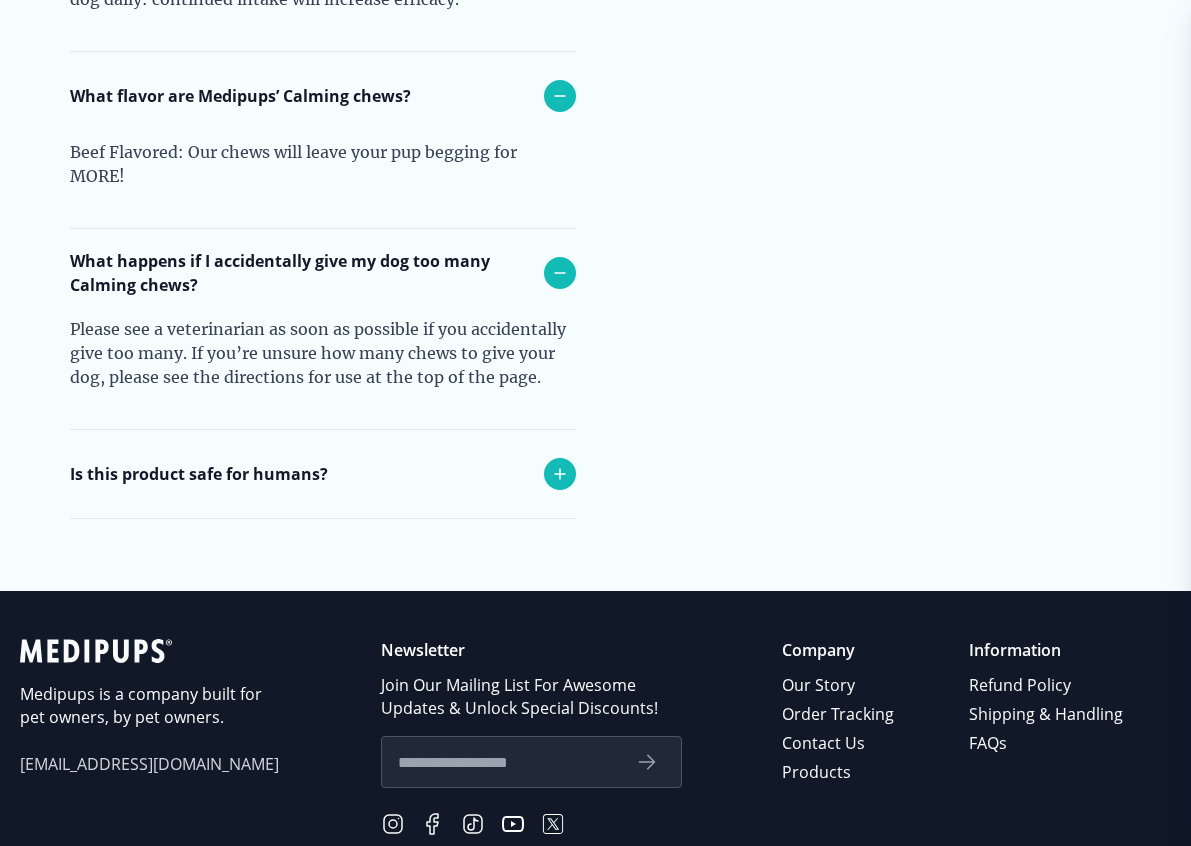 click 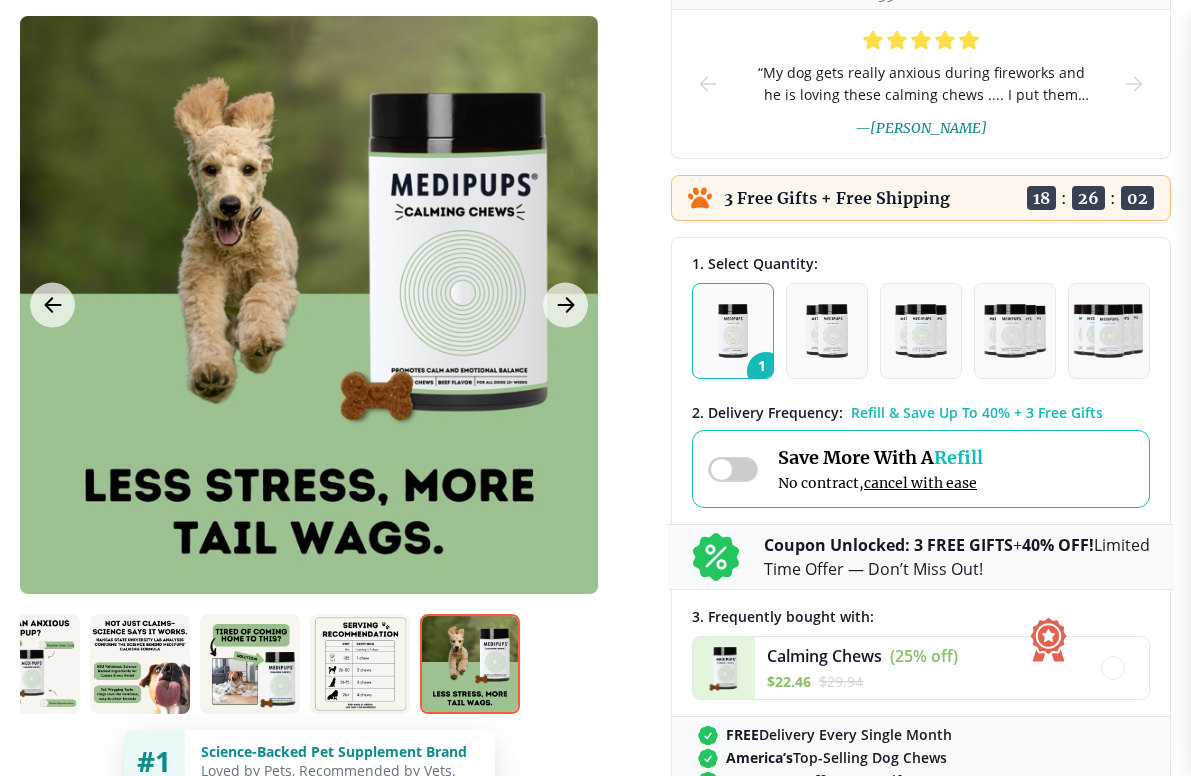 scroll, scrollTop: 0, scrollLeft: 0, axis: both 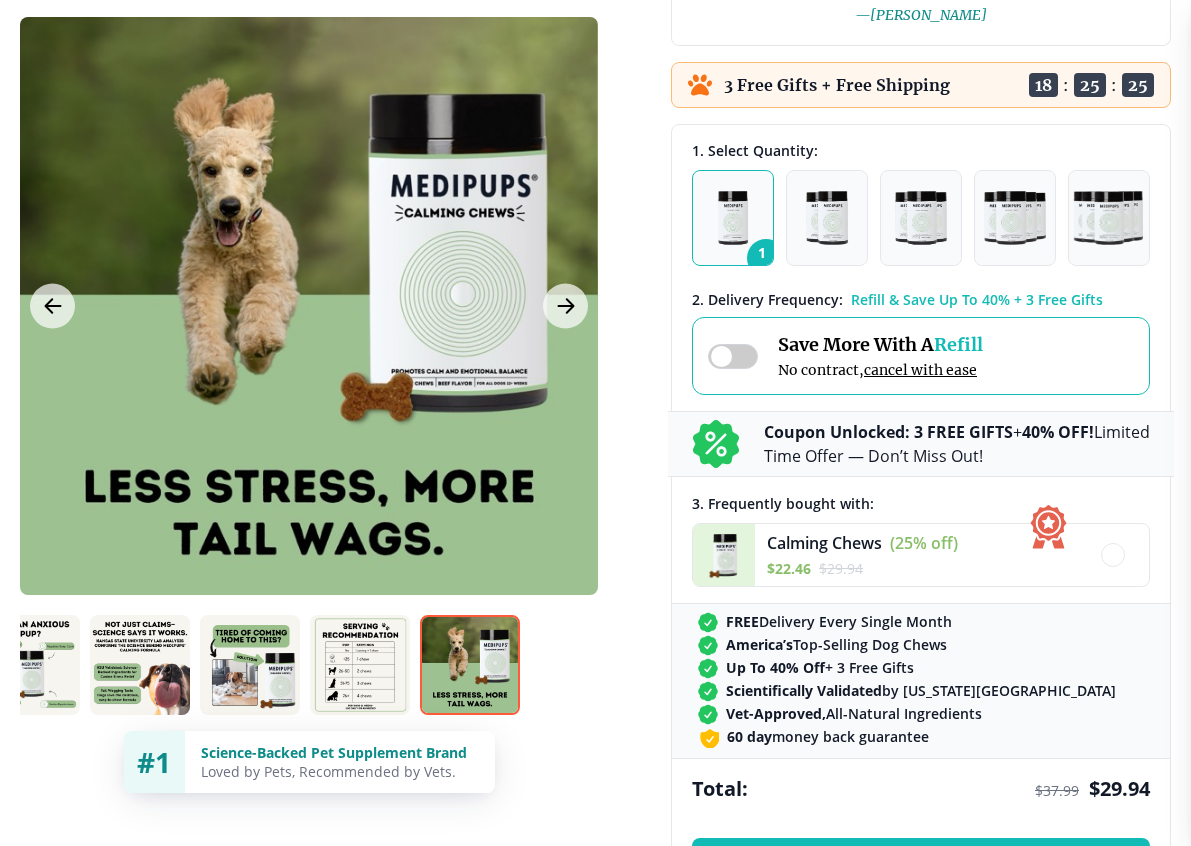 click on "Save More With A  Refill" at bounding box center (880, 344) 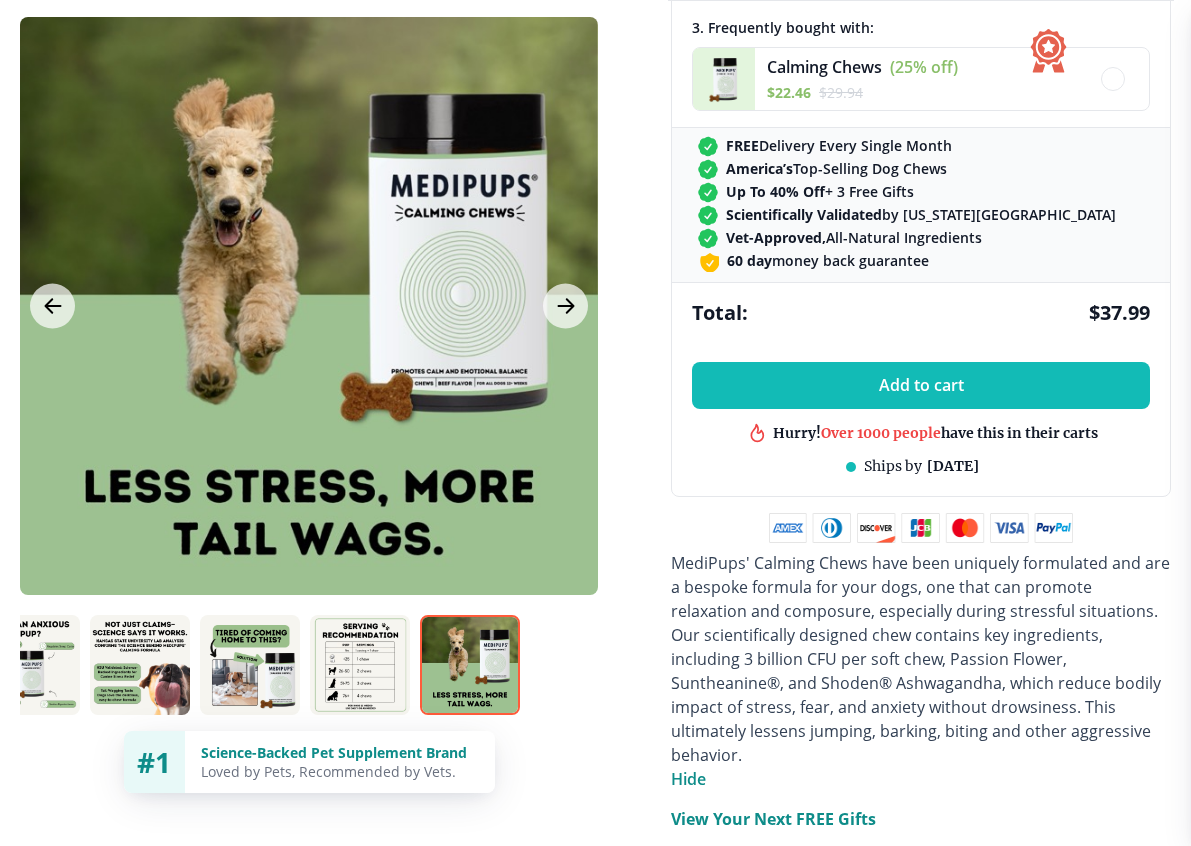 scroll, scrollTop: 899, scrollLeft: 0, axis: vertical 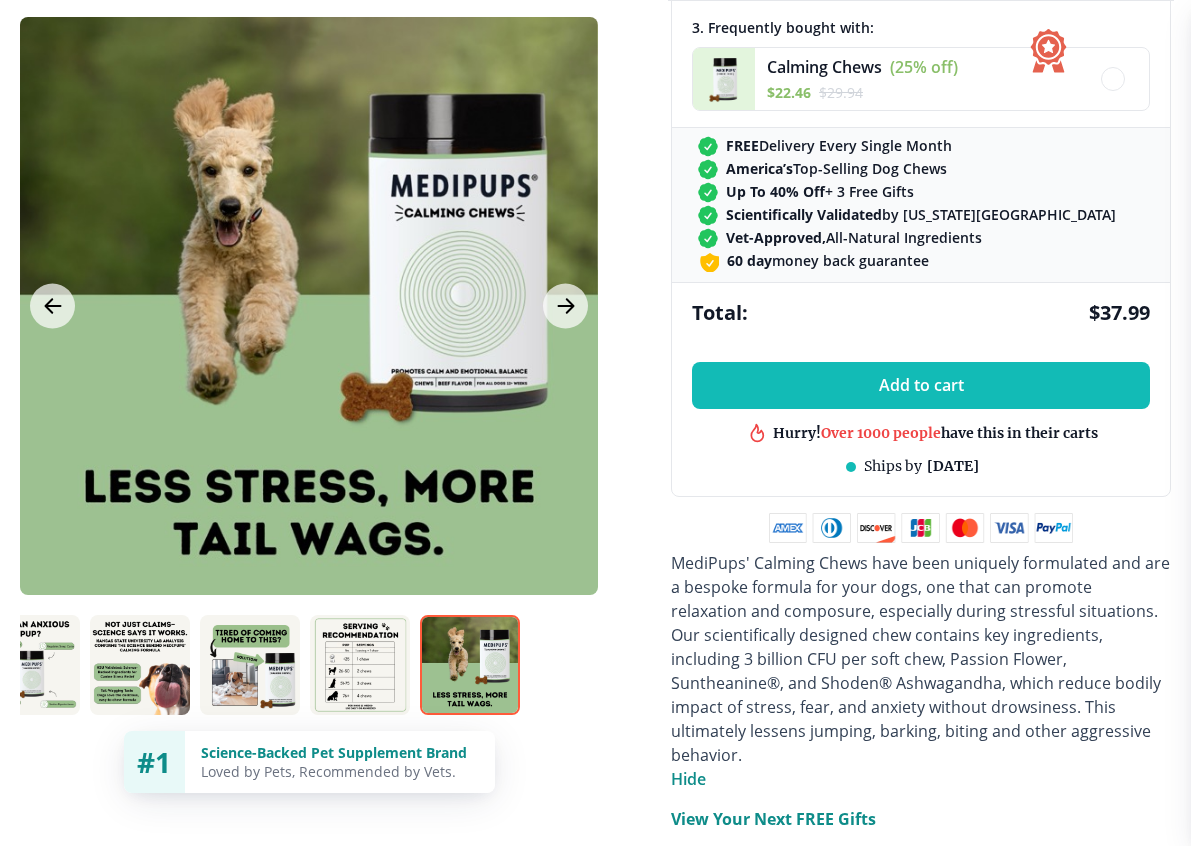 click on "Add to cart" at bounding box center [921, 385] 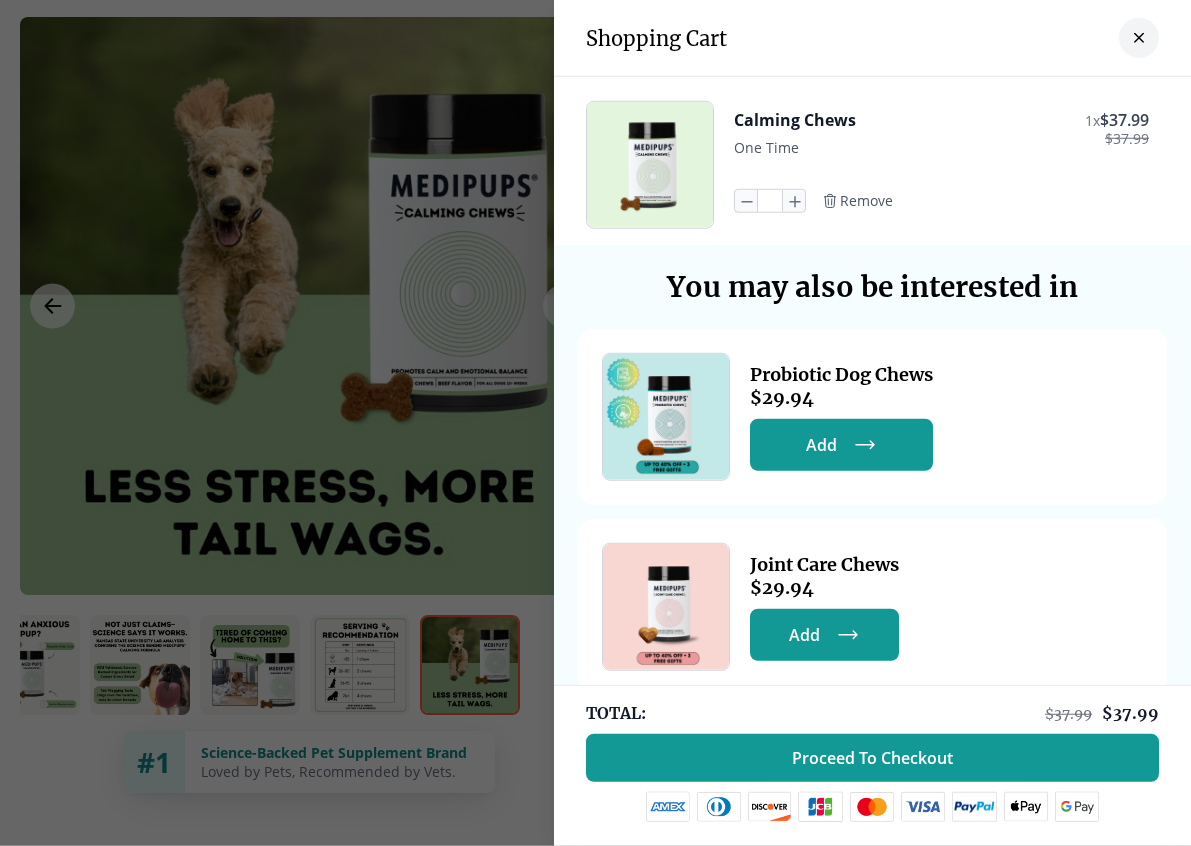 scroll, scrollTop: 672, scrollLeft: 0, axis: vertical 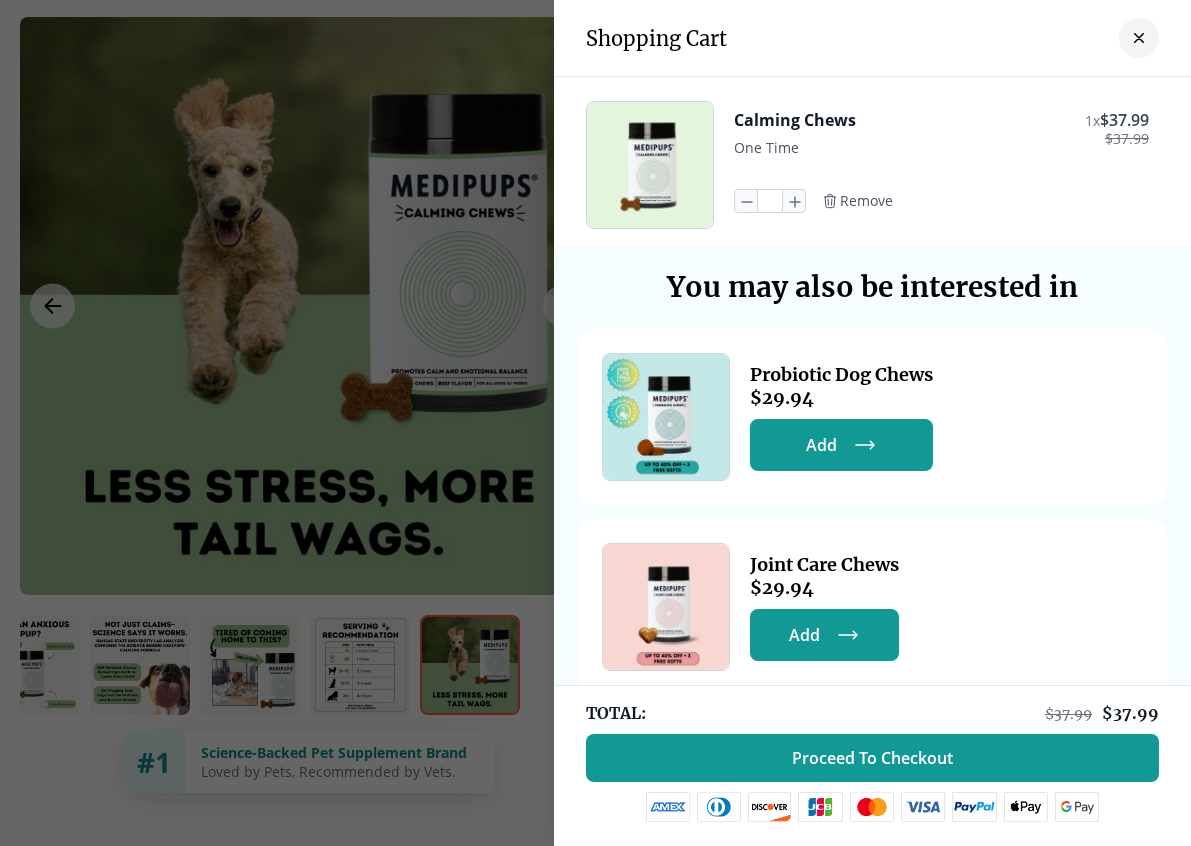 click on "Joint Care Chews" at bounding box center [824, 564] 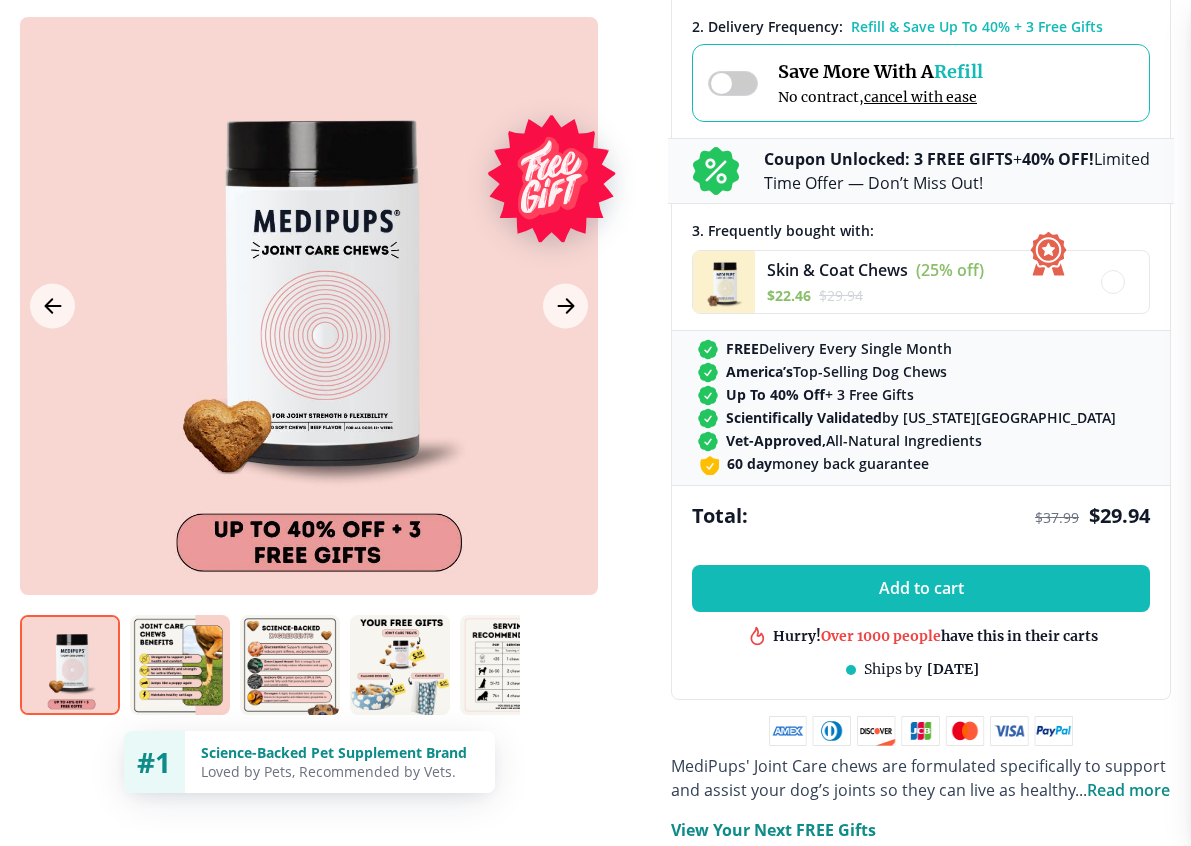 click on "🔥  Limited Time Sale:  UP To  40% OFF  +  3 FREE Gifts! Supplements Supplements Probiotics & Gut Health Have you tried everything to help ease your dog's itching, paw licking, and head shaking? Chances are, you are not targeting the source. Your dog's GUT is the control center for their wellbeing and when their gut health is out of balance, it will cause them to itch and paw lick.. MediPups' Probiotic chews have been uniquely formulated to provide a blend of antioxidants &amp; live cultures to maintain good gut bacteria. These powerful ingredients support your dog’s digestive system, promoting a comfortable, healthy, and active lifestyle. Calming Mobility Skin & Coat See all supplements  About Us FAQS Learn Get FREE Gift 1 Get FREE Gift Shopping Cart Calming Chews 1  x  $ 37.99 $ 37.99 One Time * Remove You may also be interested in Probiotic Dog Chews $ 29.94   Add Add Joint Care Chews $ 29.94   Add Add TOTAL: $ 37.99 $ 37.99 Proceed To Checkout BestSeller 200+ people bought in the last 24 hours #1 3526" at bounding box center (595, -249) 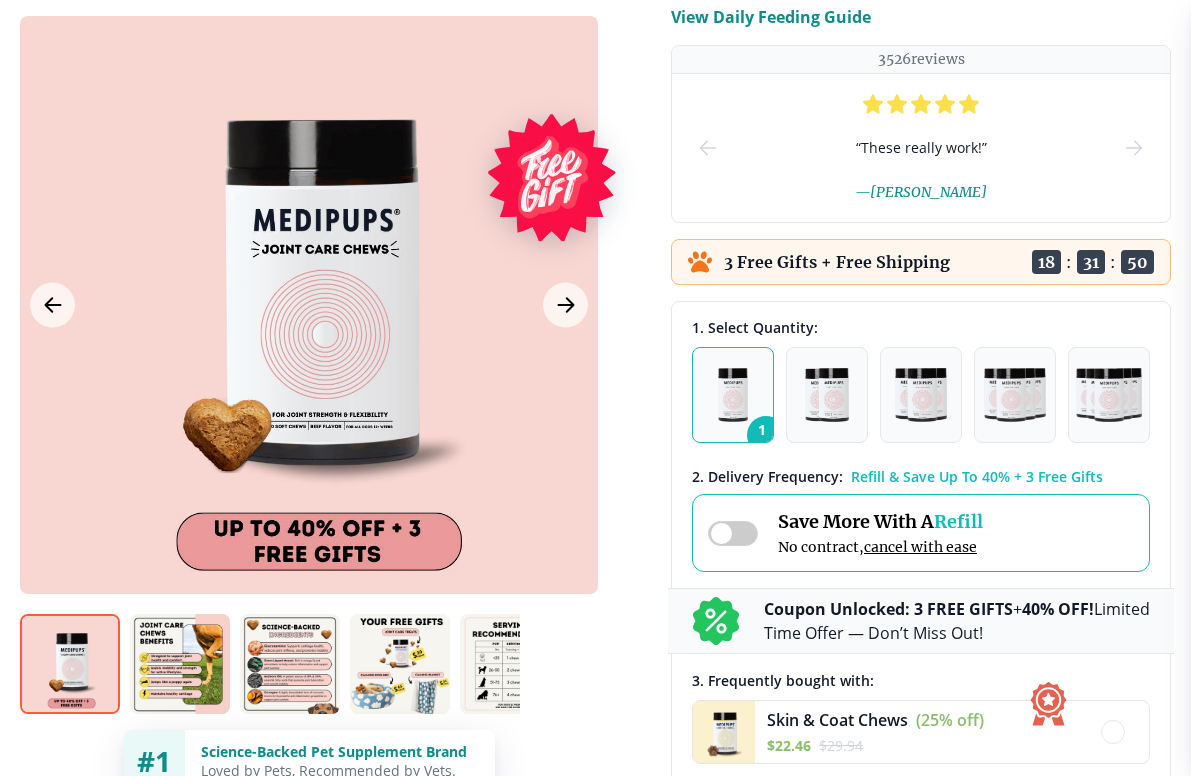 scroll, scrollTop: 222, scrollLeft: 0, axis: vertical 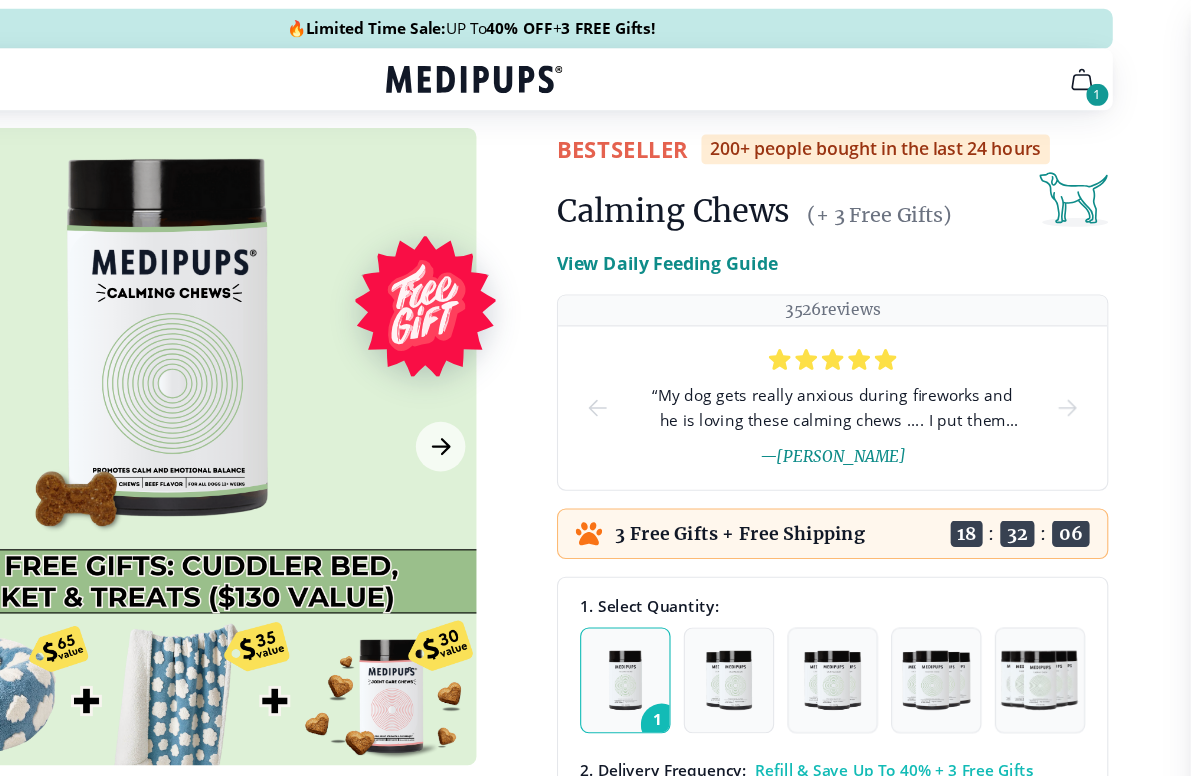 click 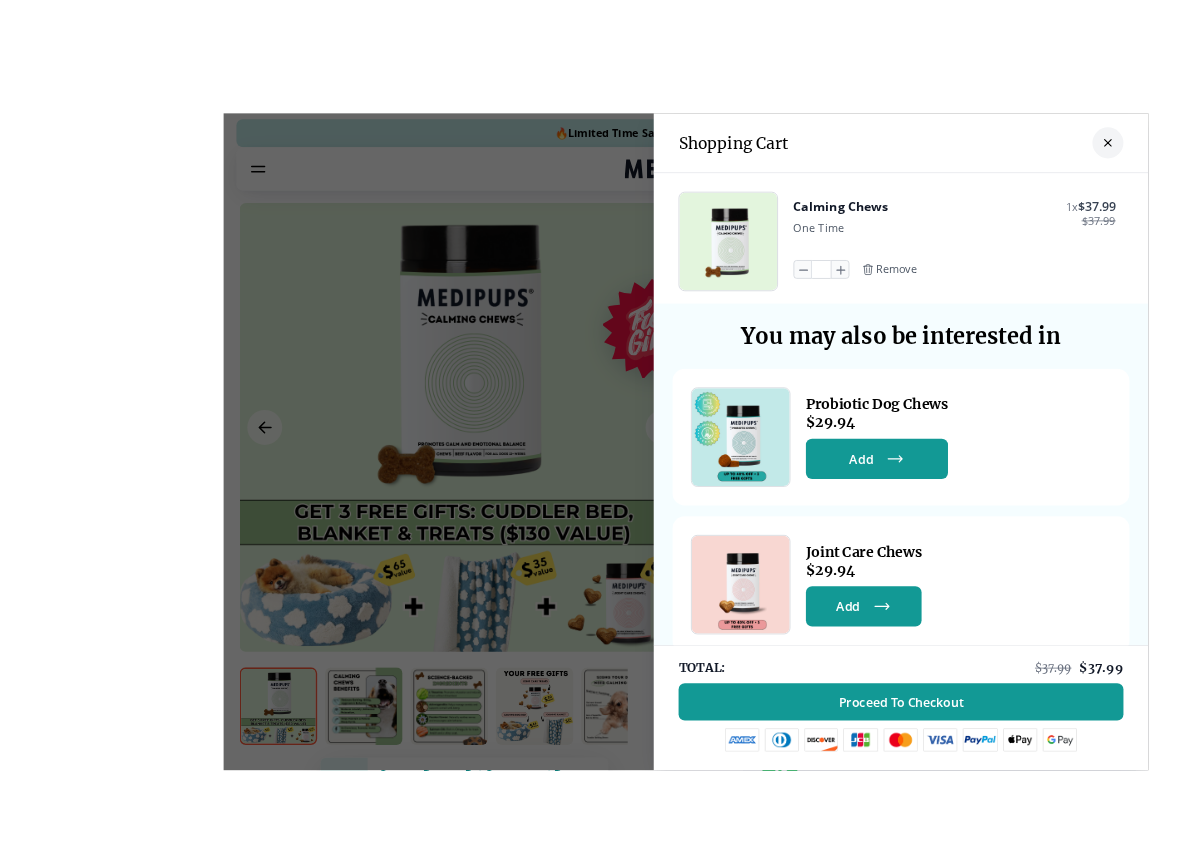 scroll, scrollTop: 3, scrollLeft: 0, axis: vertical 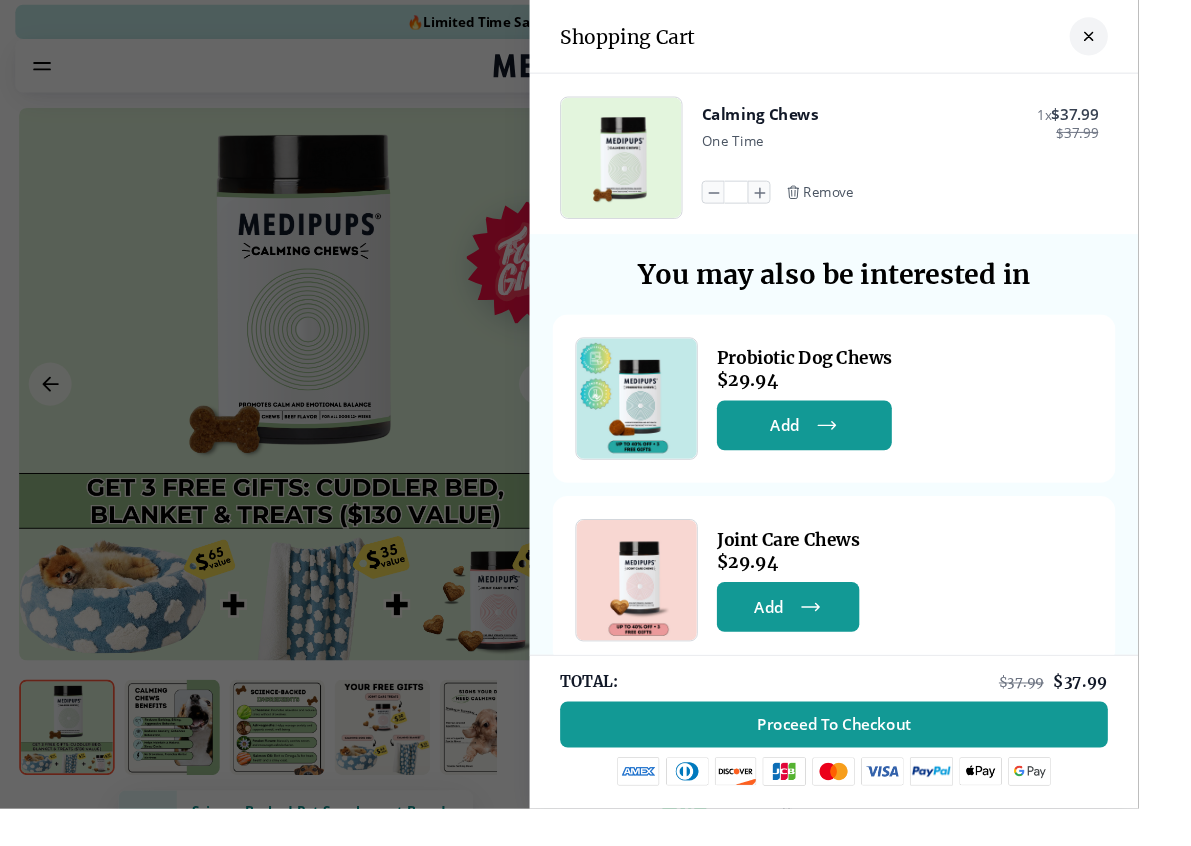 click at bounding box center (1139, 38) 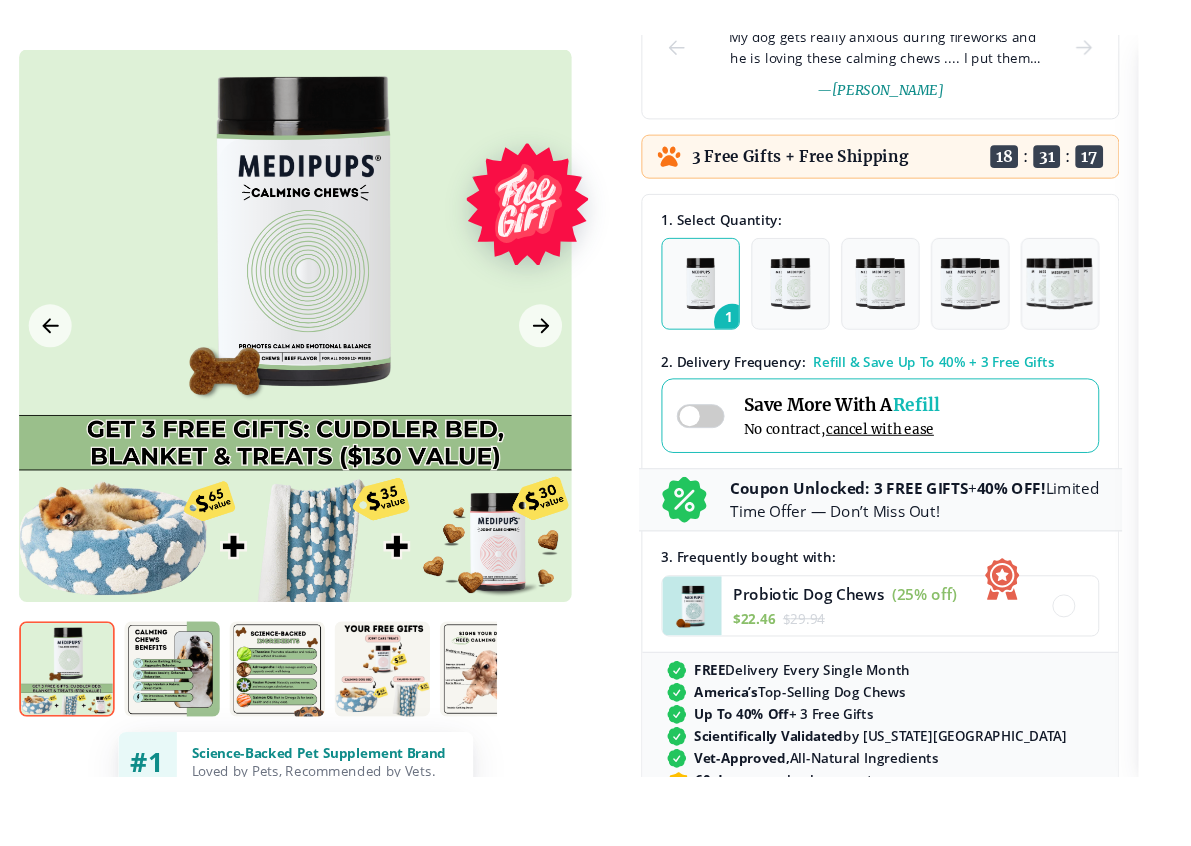 scroll, scrollTop: 359, scrollLeft: 0, axis: vertical 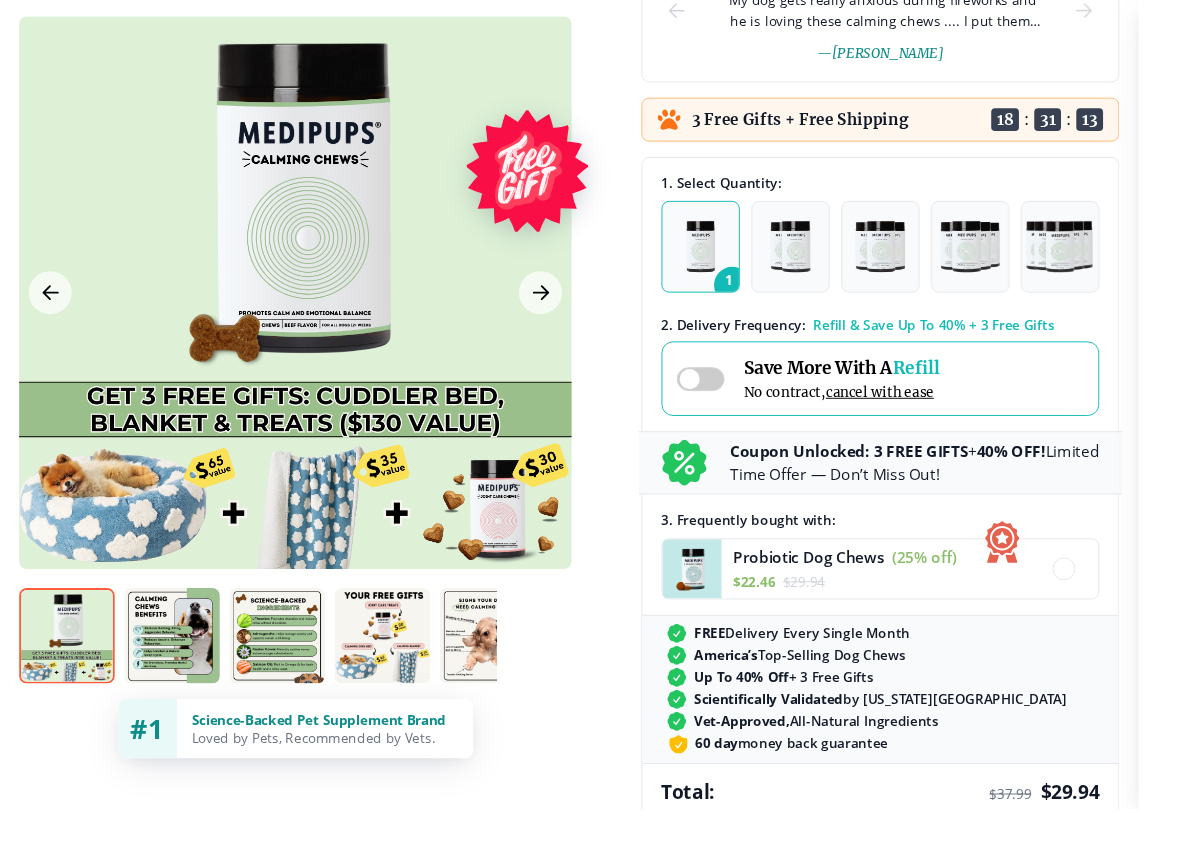 click at bounding box center [733, 396] 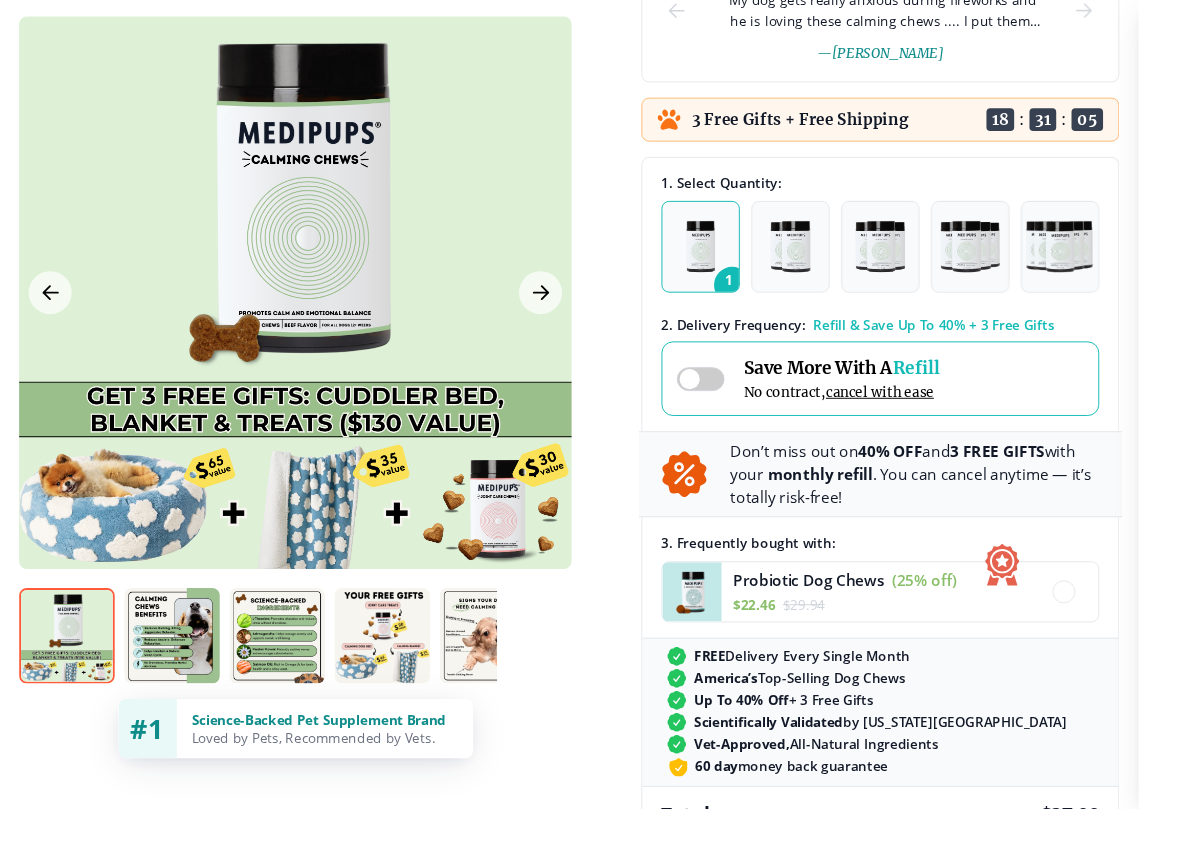 click at bounding box center (733, 396) 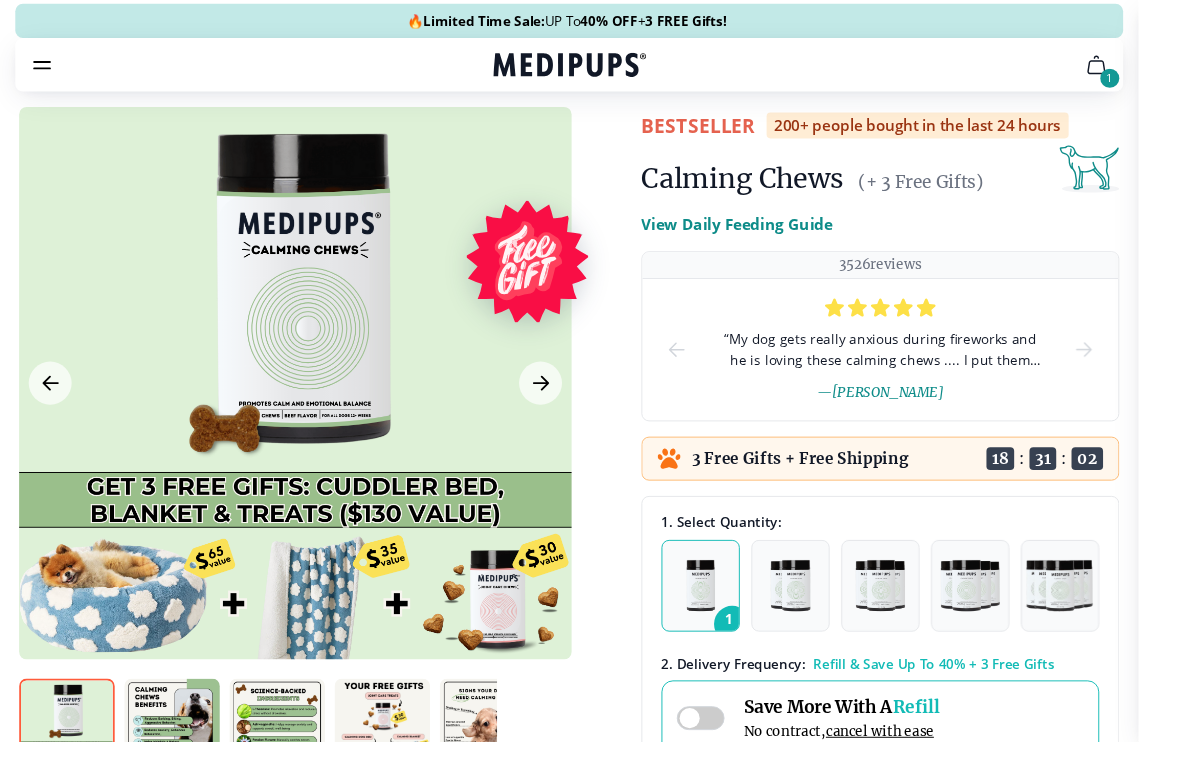 scroll, scrollTop: 4, scrollLeft: 0, axis: vertical 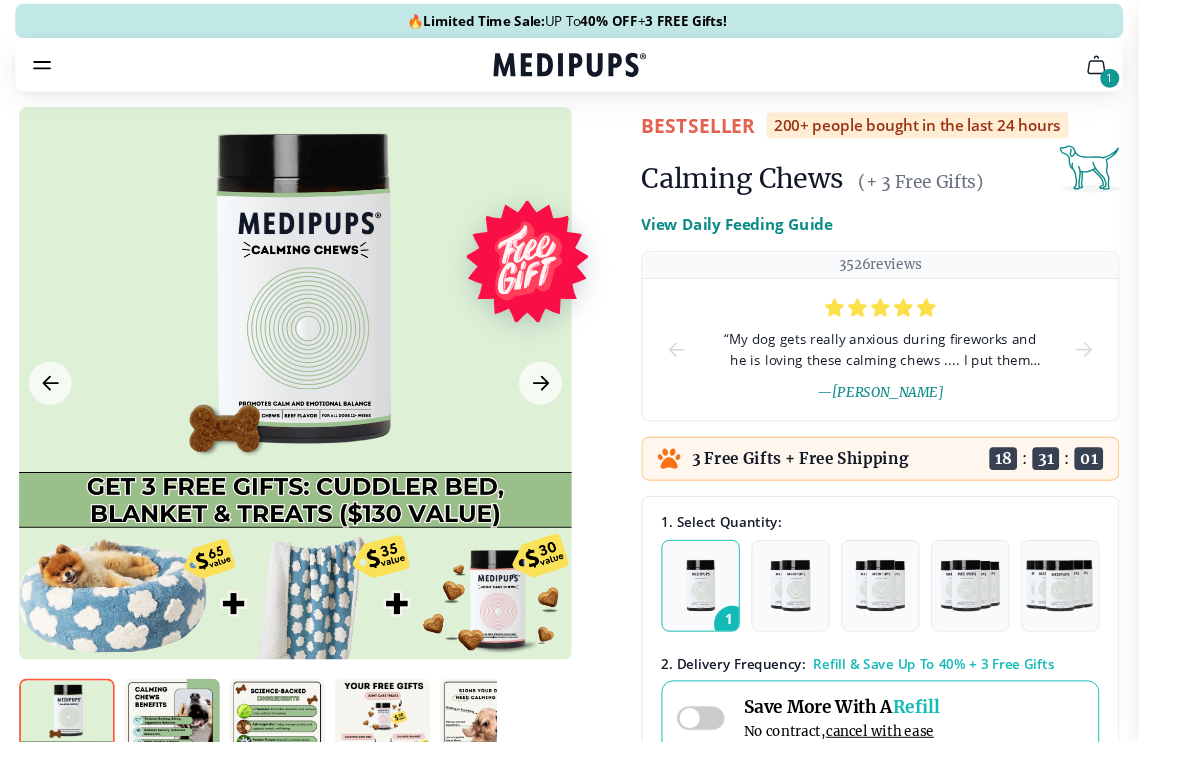 click on "1" at bounding box center [1161, 82] 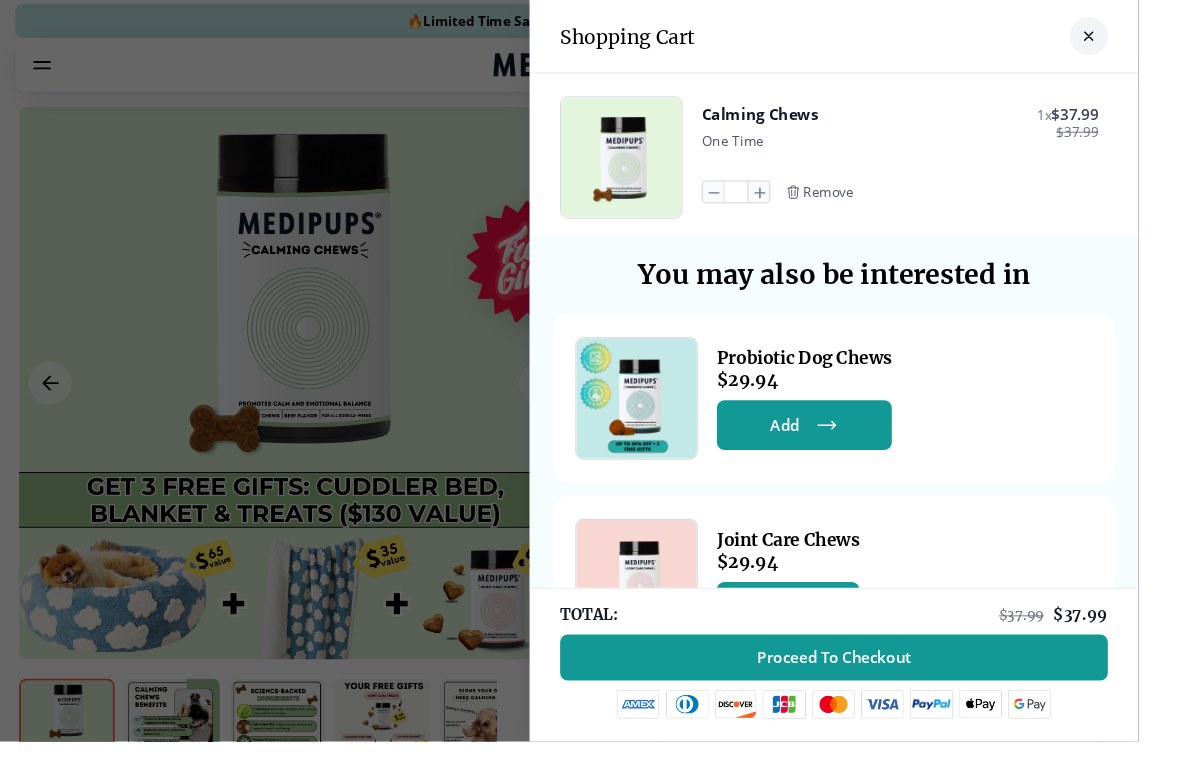 scroll, scrollTop: 0, scrollLeft: 0, axis: both 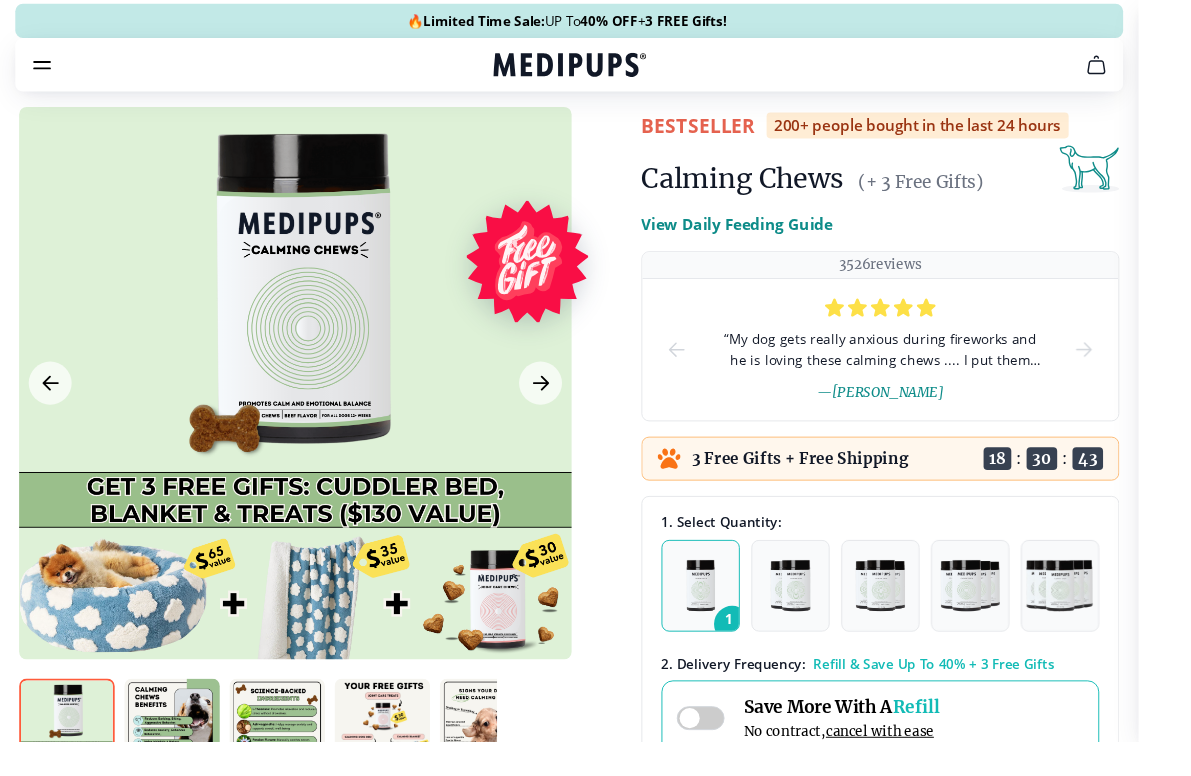 click at bounding box center [733, 613] 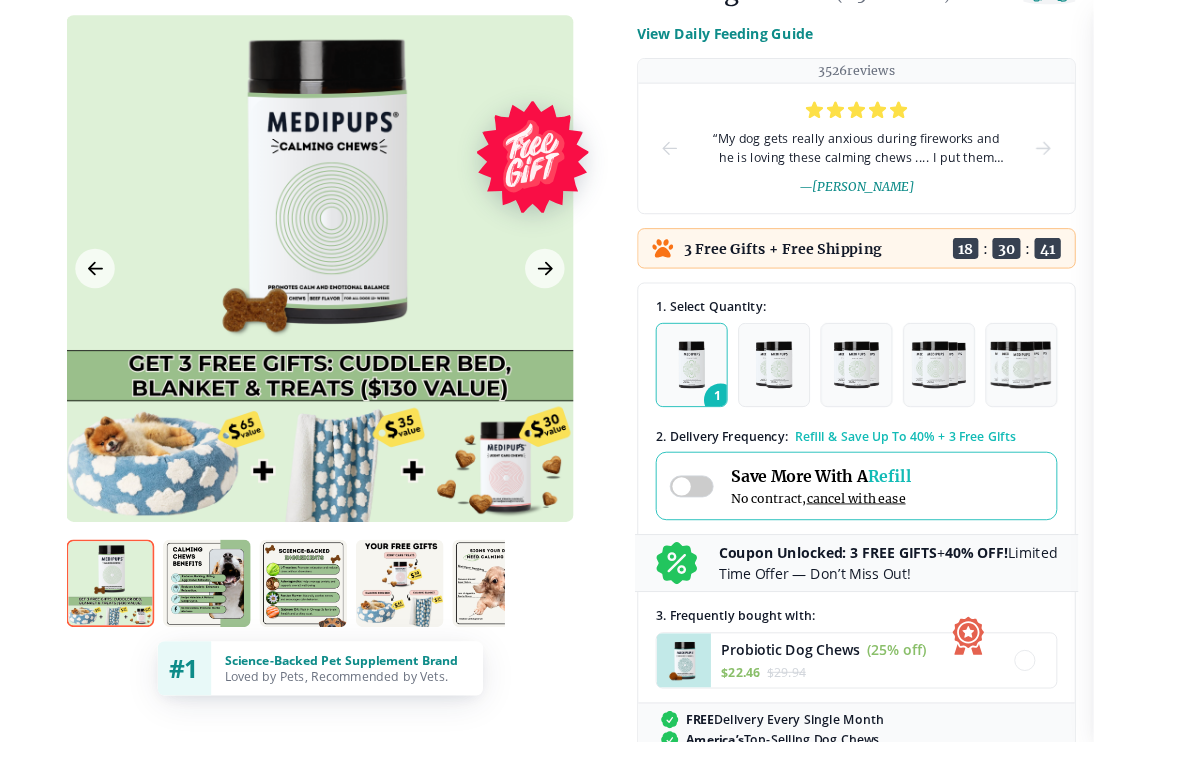 scroll, scrollTop: 197, scrollLeft: 0, axis: vertical 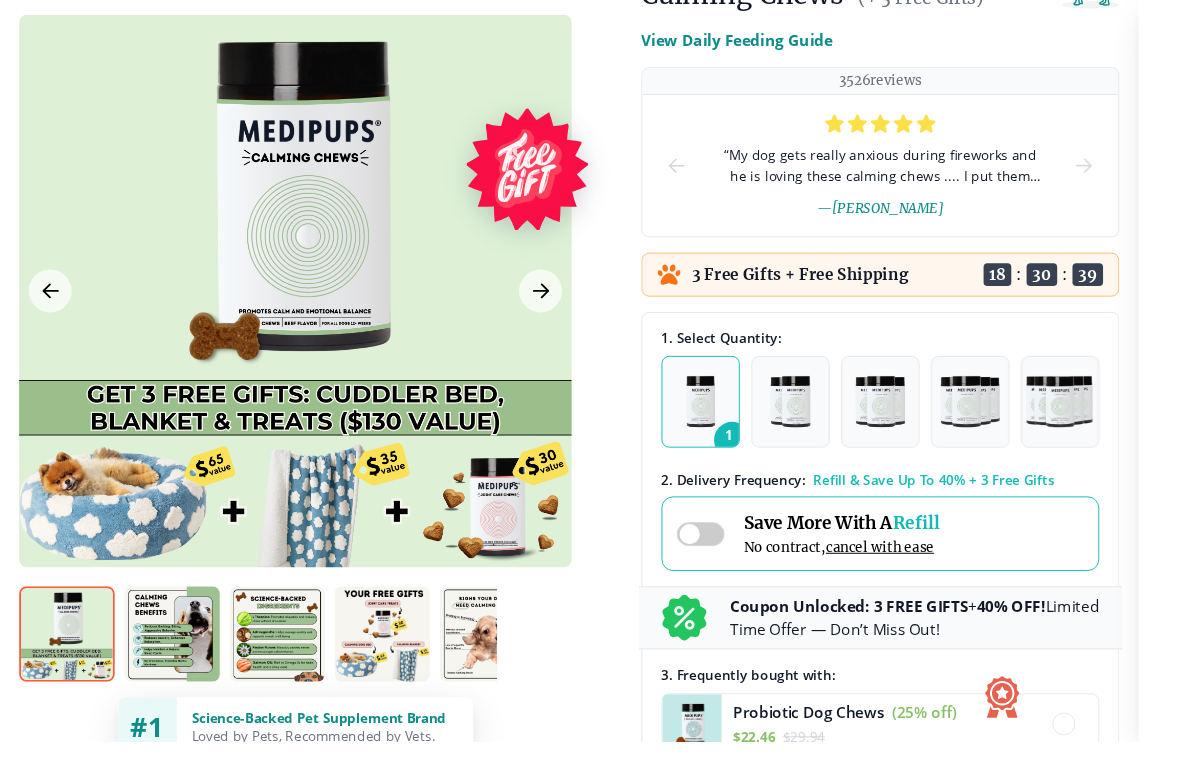 click at bounding box center (733, 420) 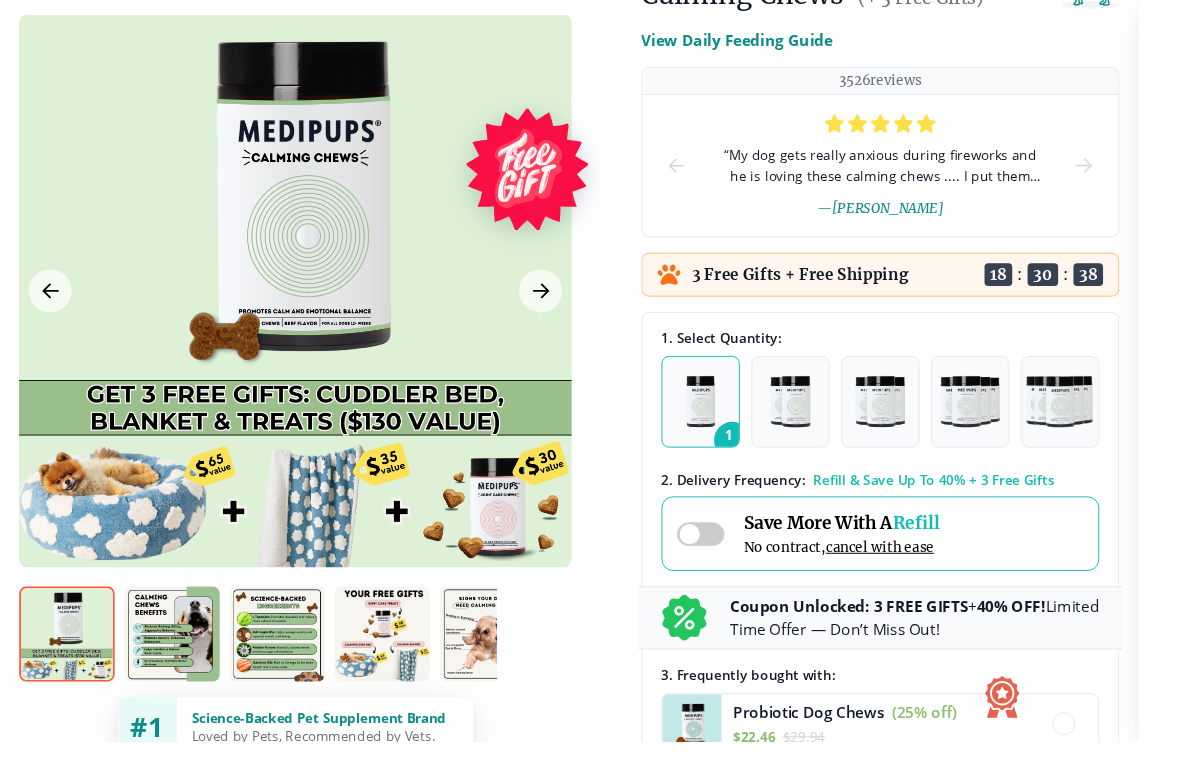 click at bounding box center (733, 558) 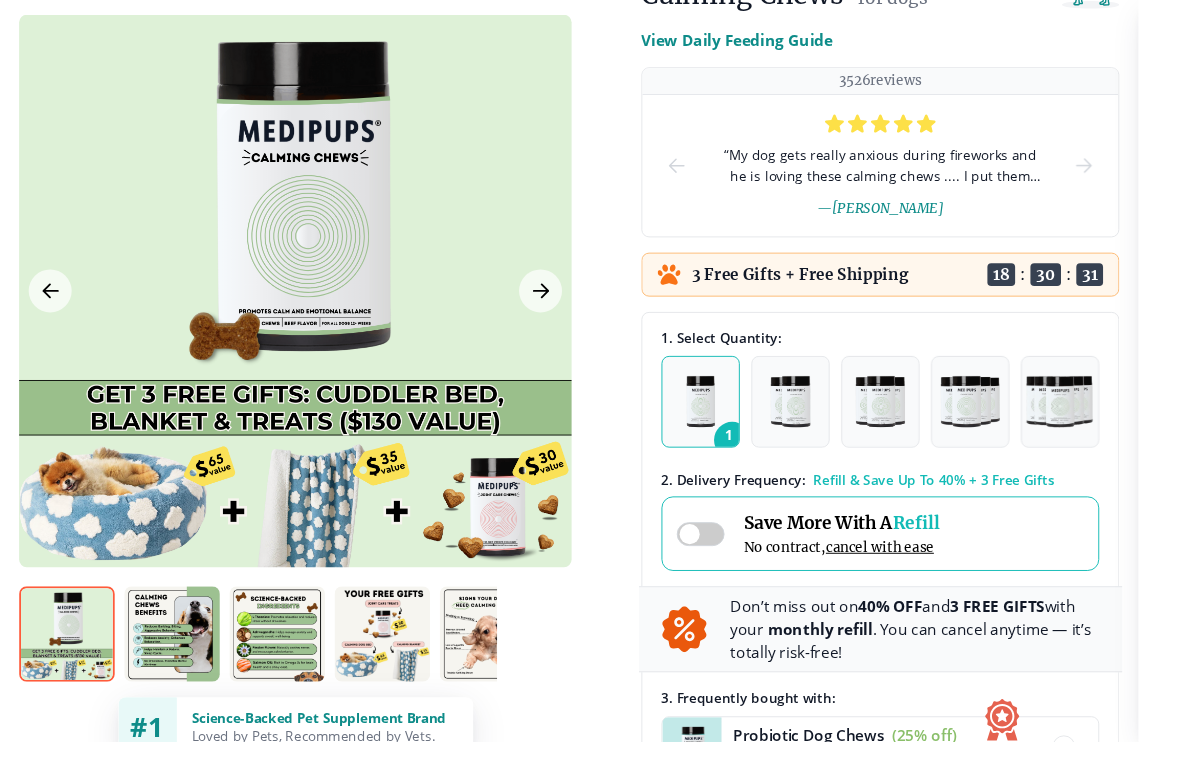 click at bounding box center [733, 558] 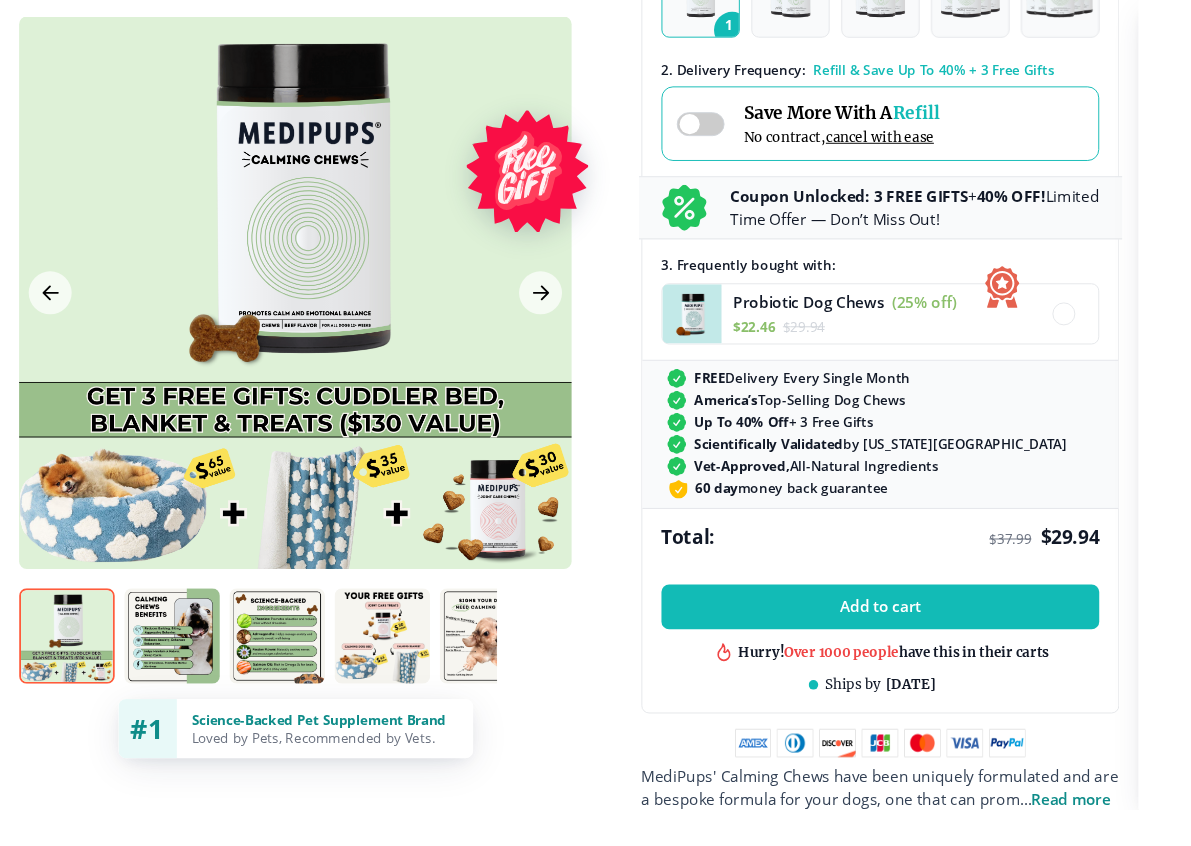 scroll, scrollTop: 626, scrollLeft: 0, axis: vertical 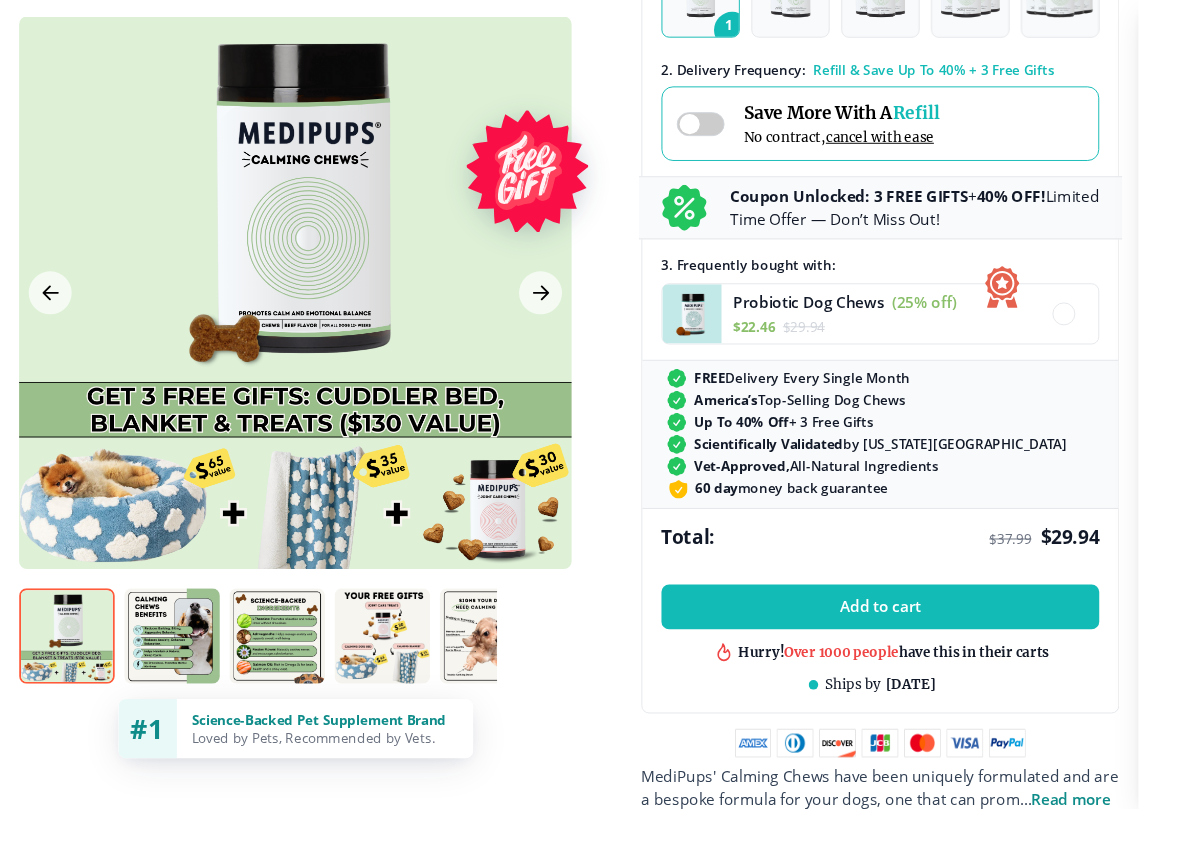 click on "Add to cart" at bounding box center [921, 634] 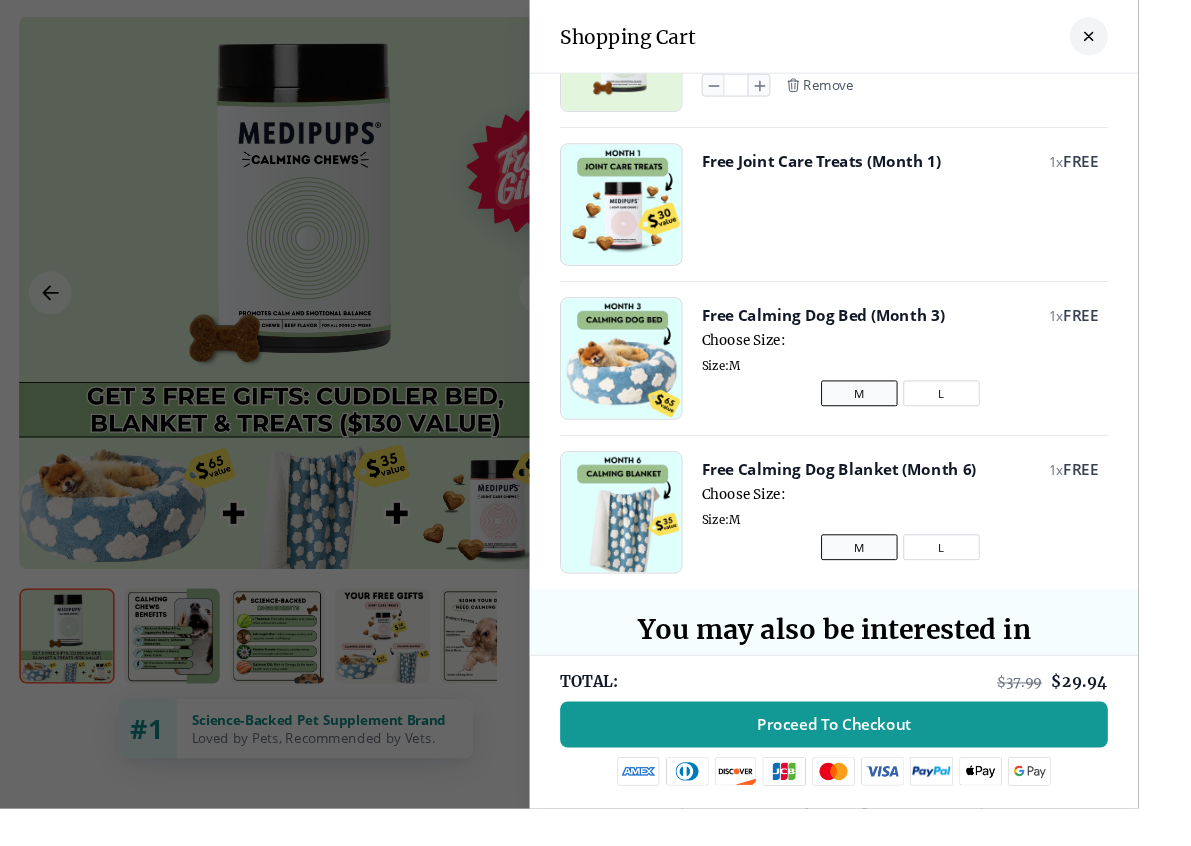 scroll, scrollTop: 110, scrollLeft: 0, axis: vertical 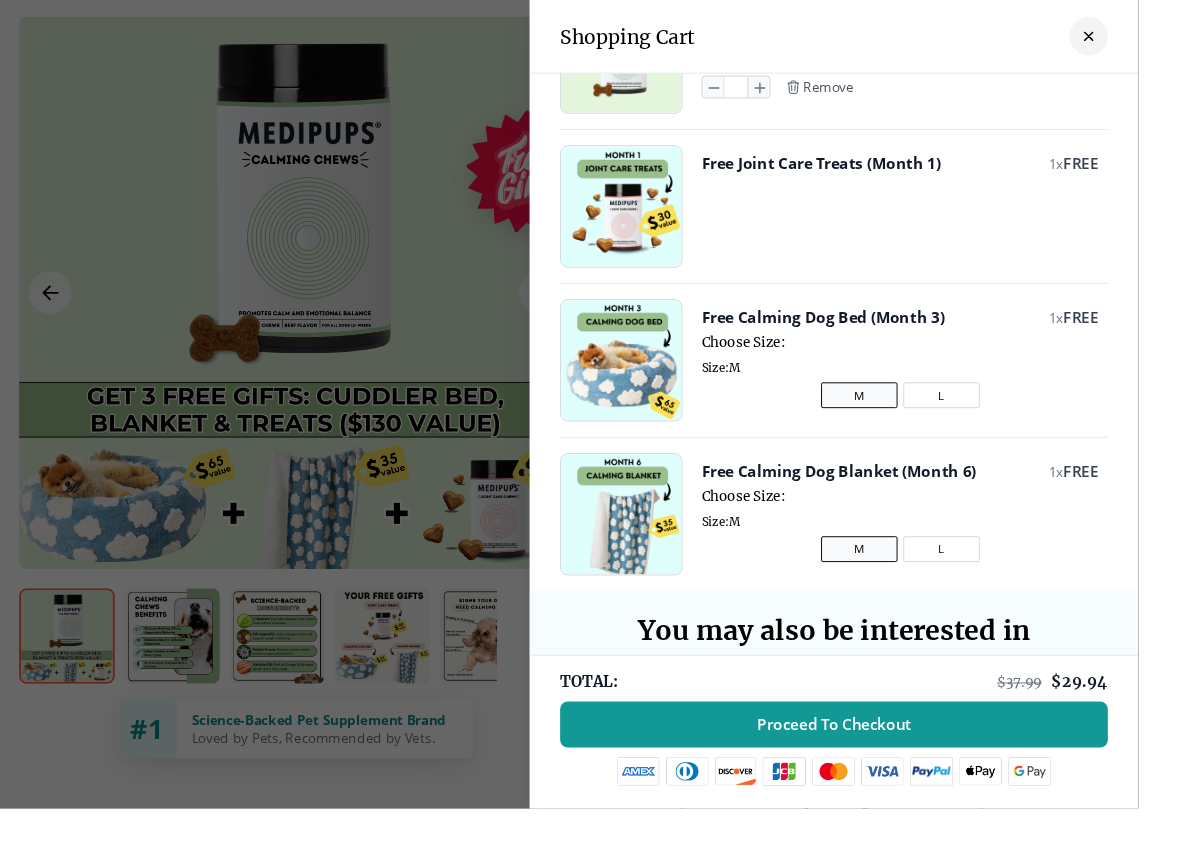 click on "L" at bounding box center (985, 413) 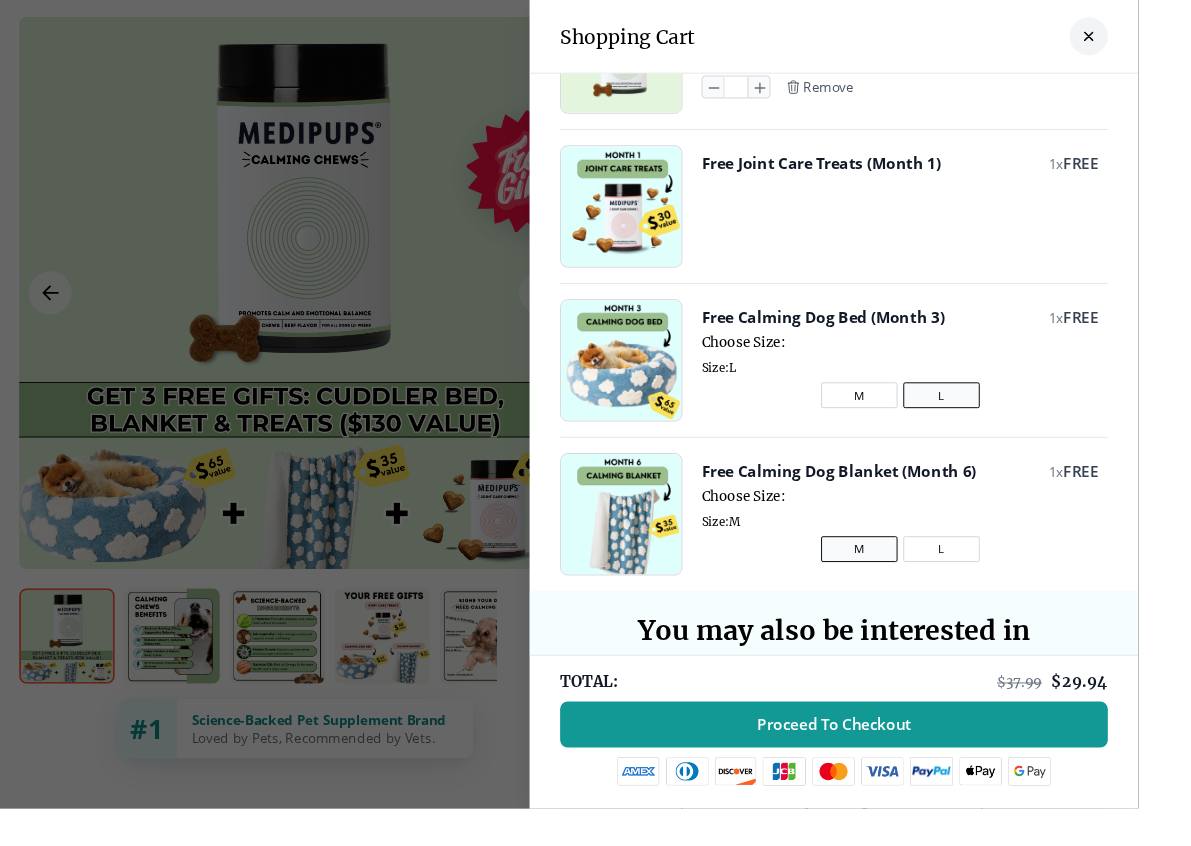 click on "L" at bounding box center (985, 413) 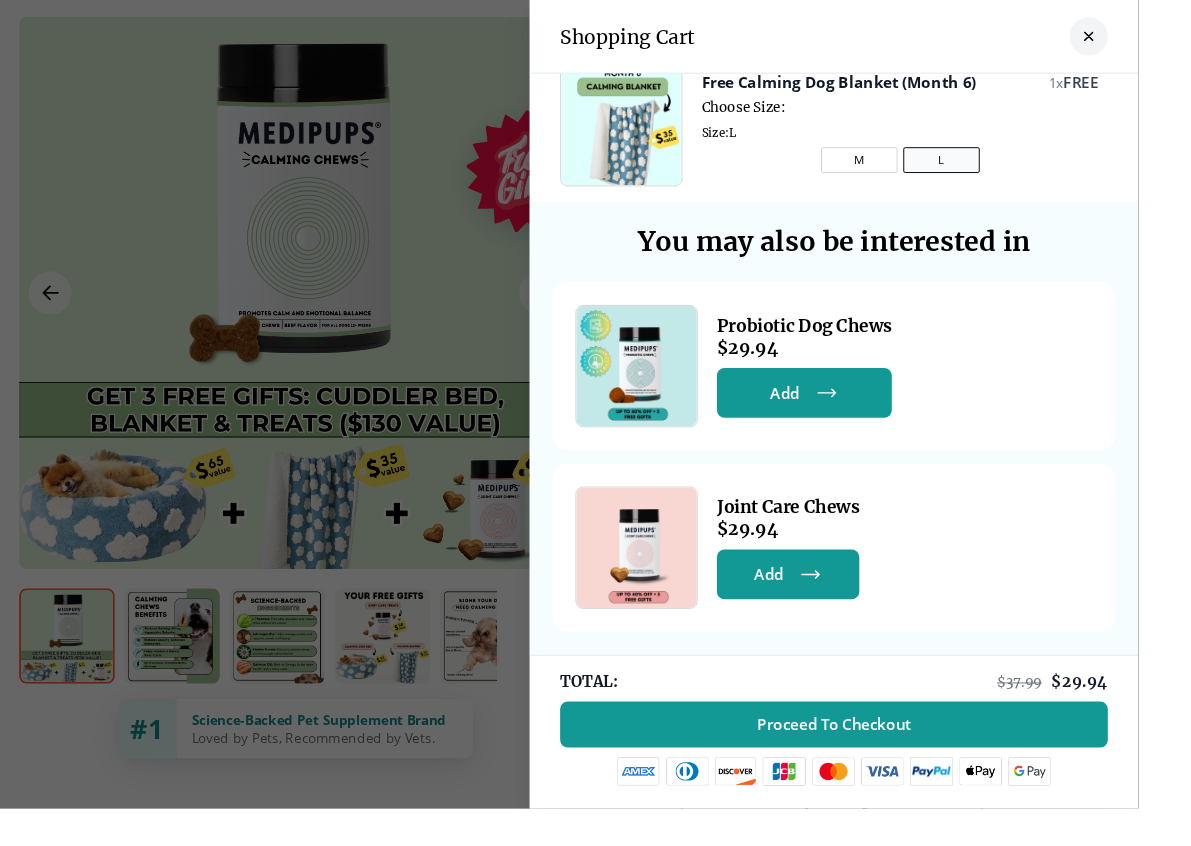 scroll, scrollTop: 517, scrollLeft: 0, axis: vertical 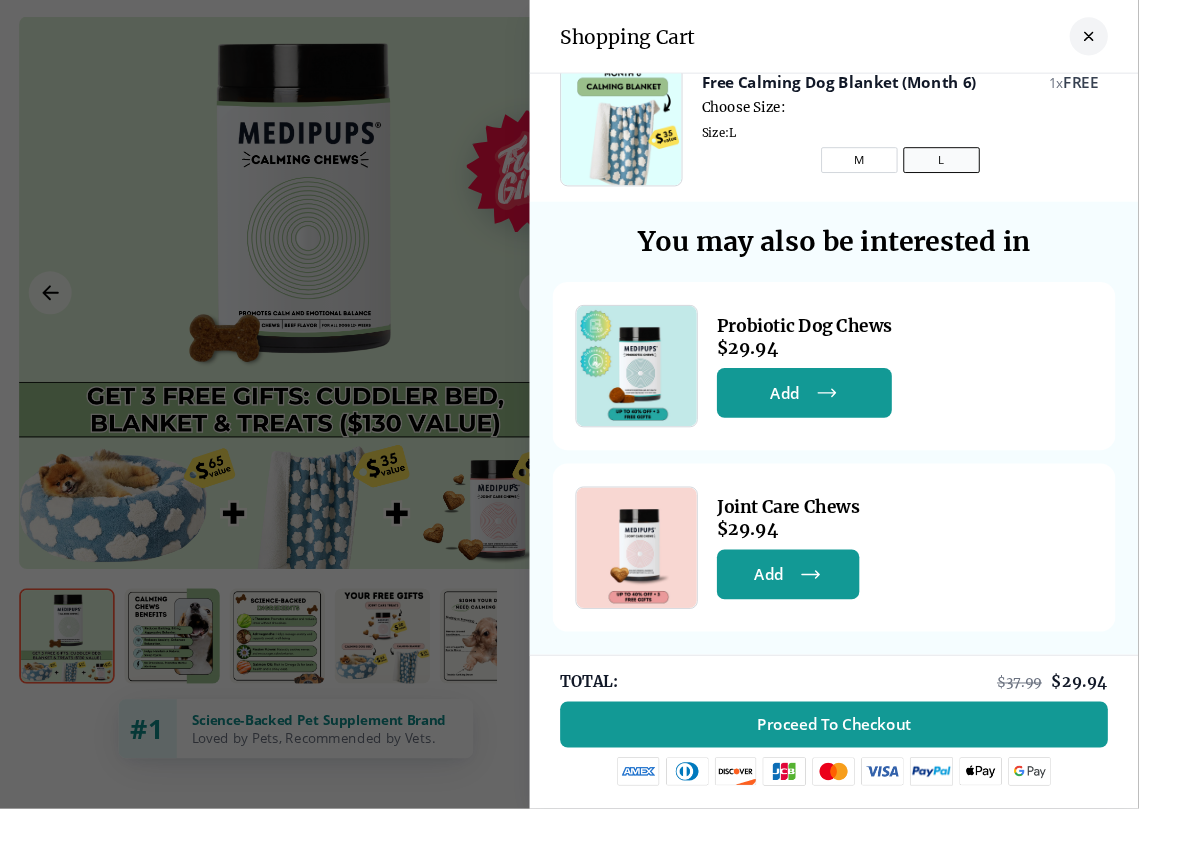 click on "Proceed To Checkout" at bounding box center (872, 758) 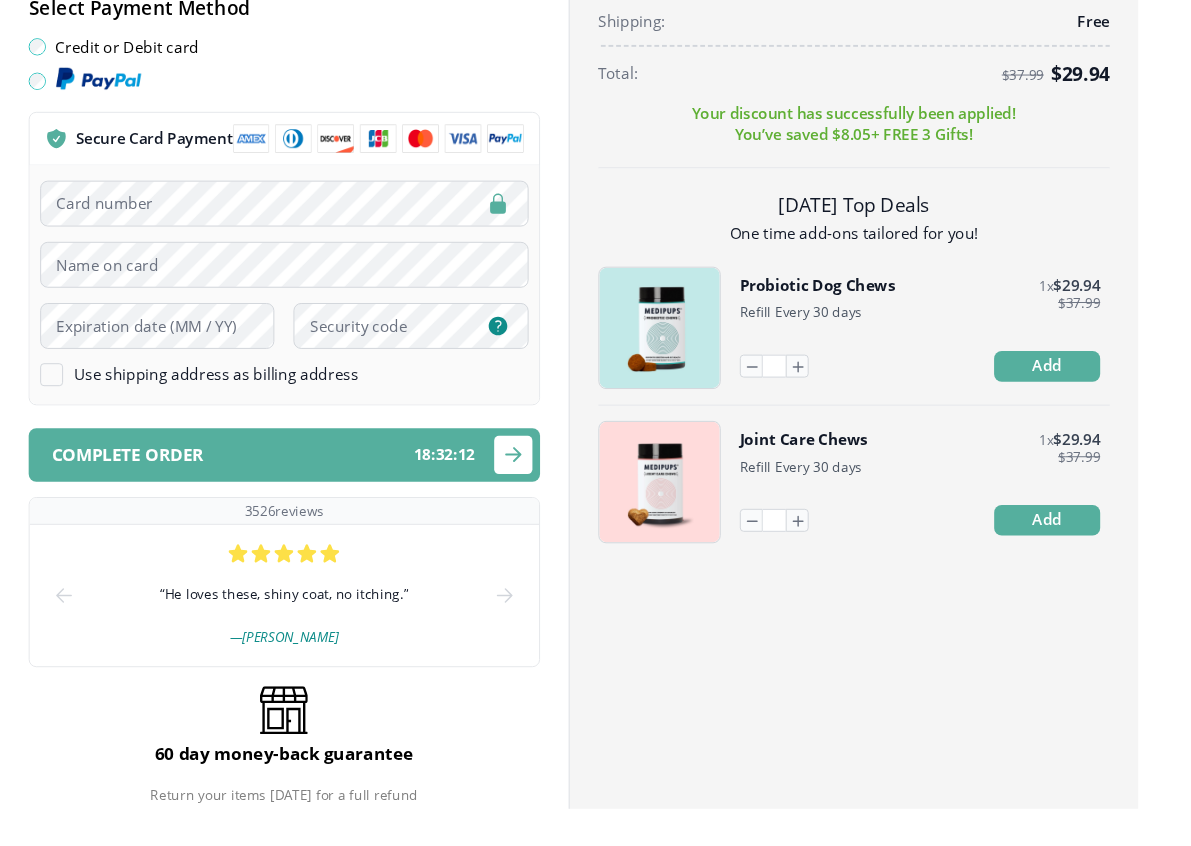 scroll, scrollTop: 0, scrollLeft: 0, axis: both 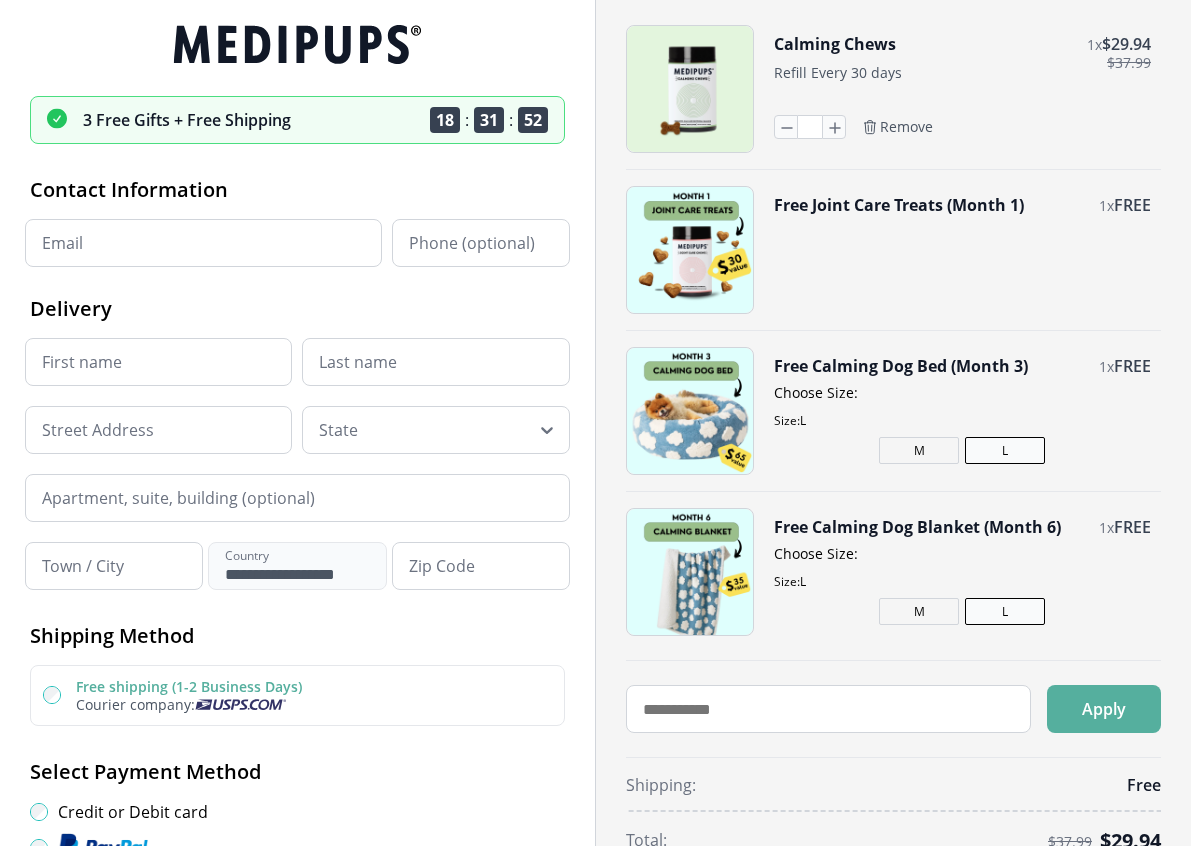click on "Email" at bounding box center [203, 243] 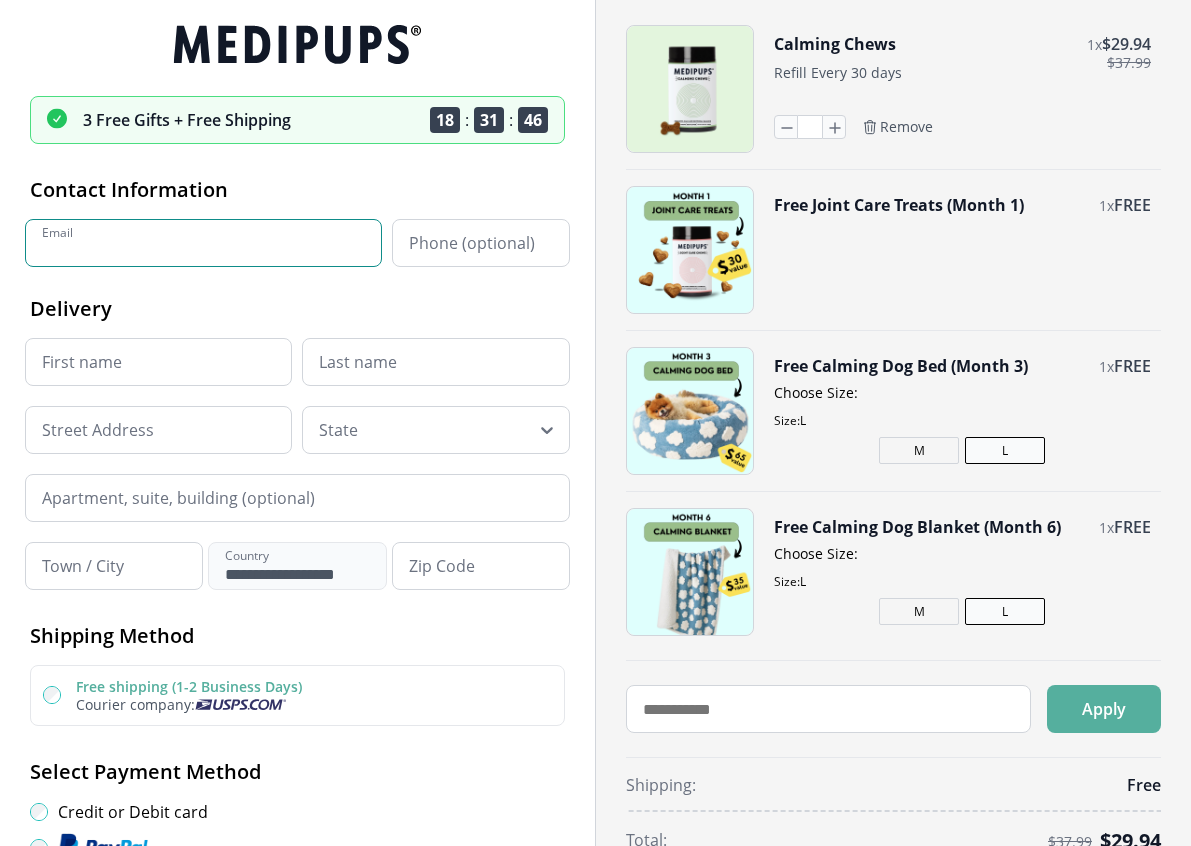 type on "********" 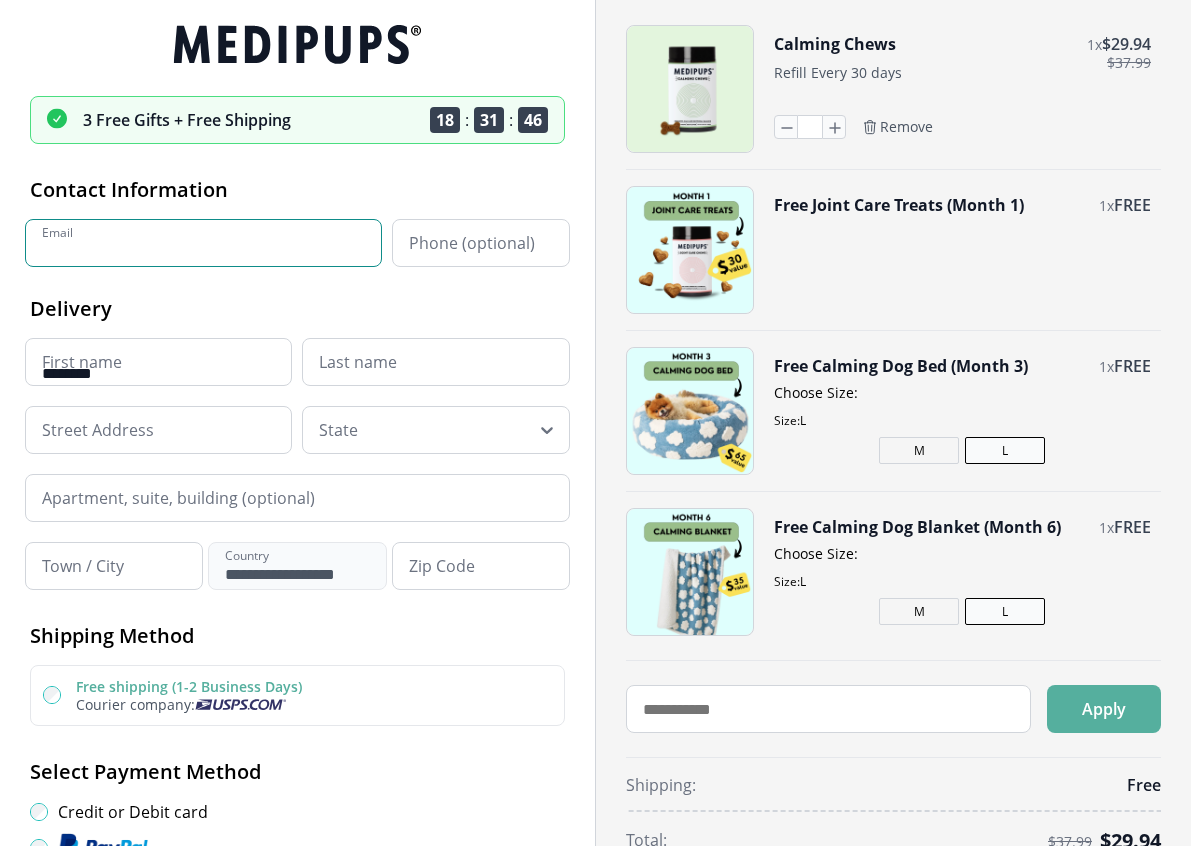 type on "*********" 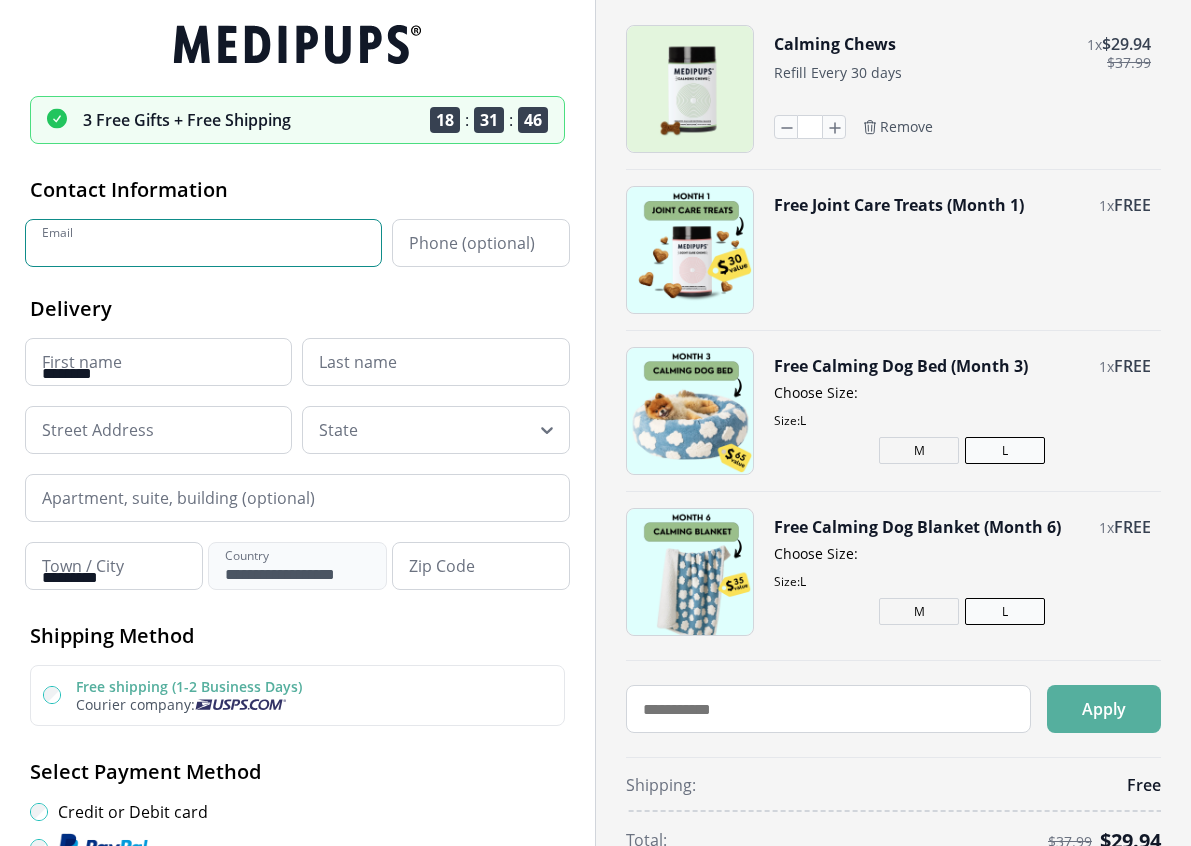 type on "******" 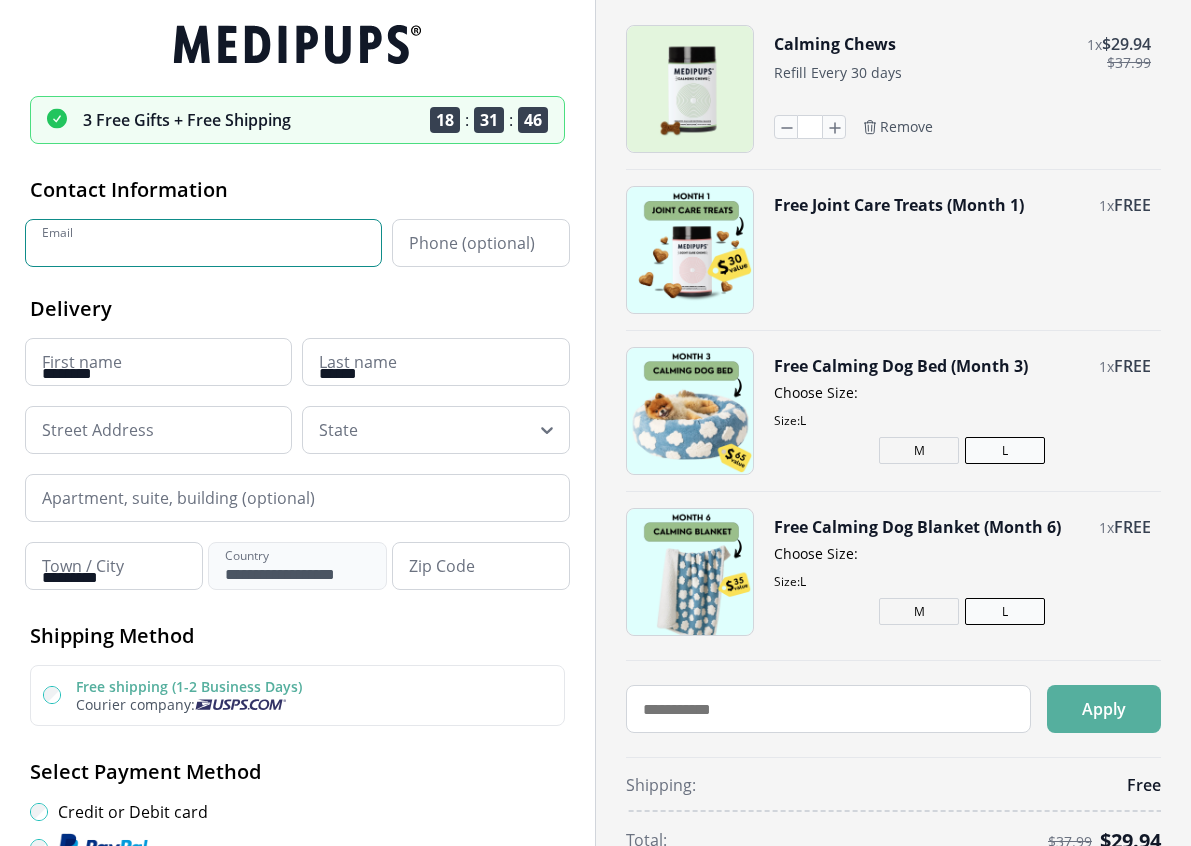 type on "*****" 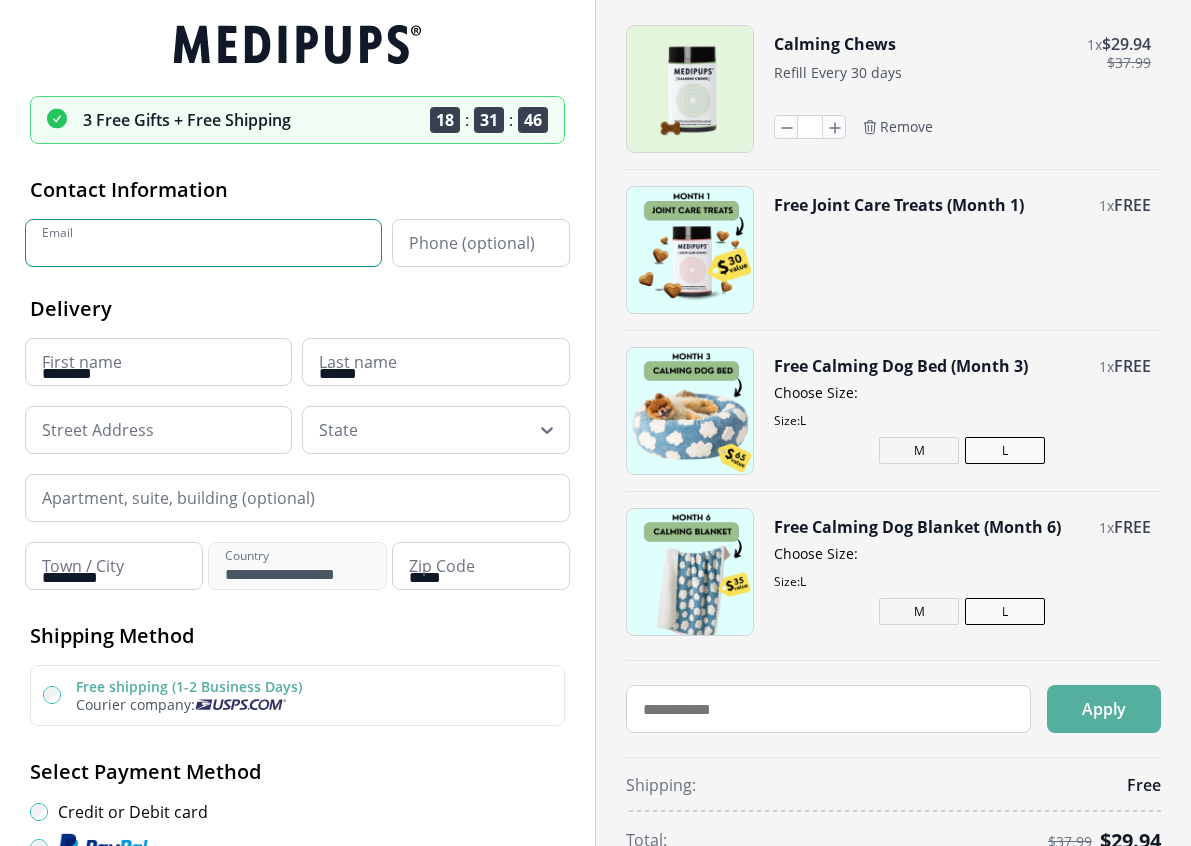 type on "**********" 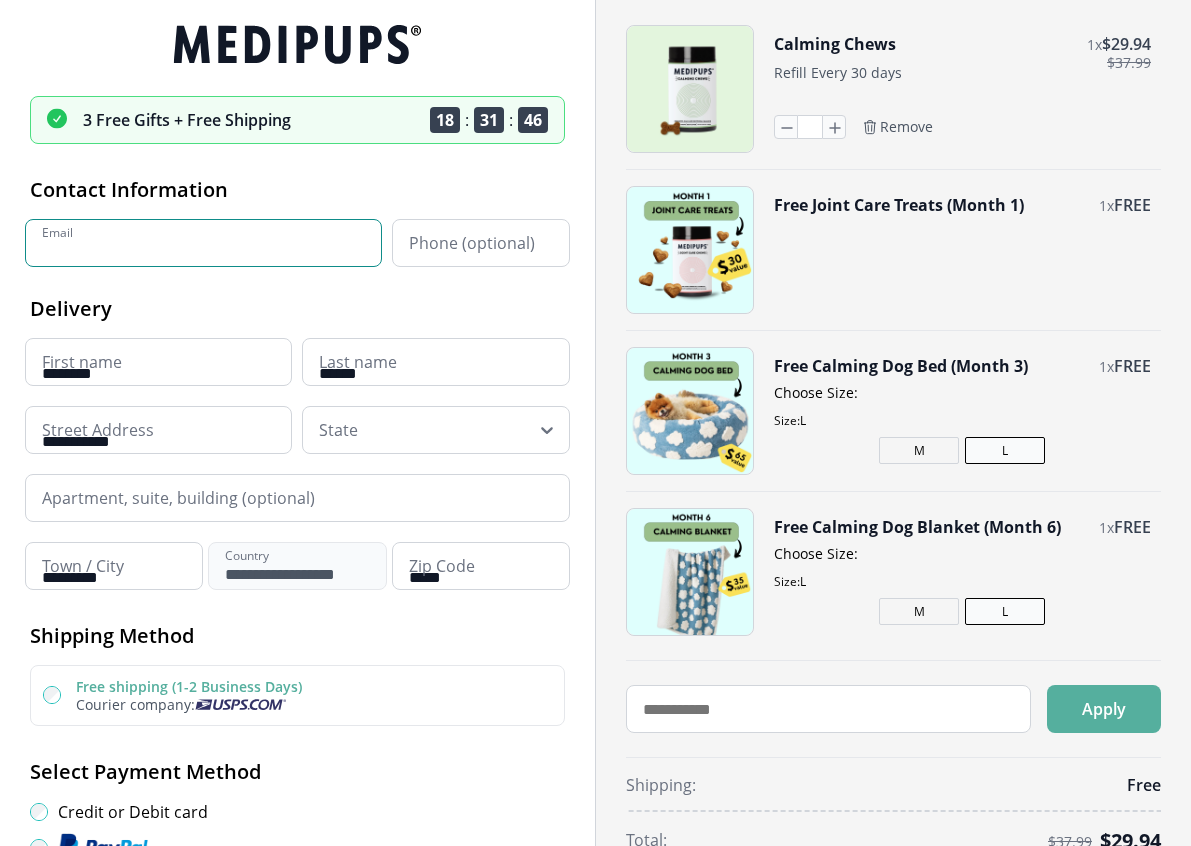 type on "**********" 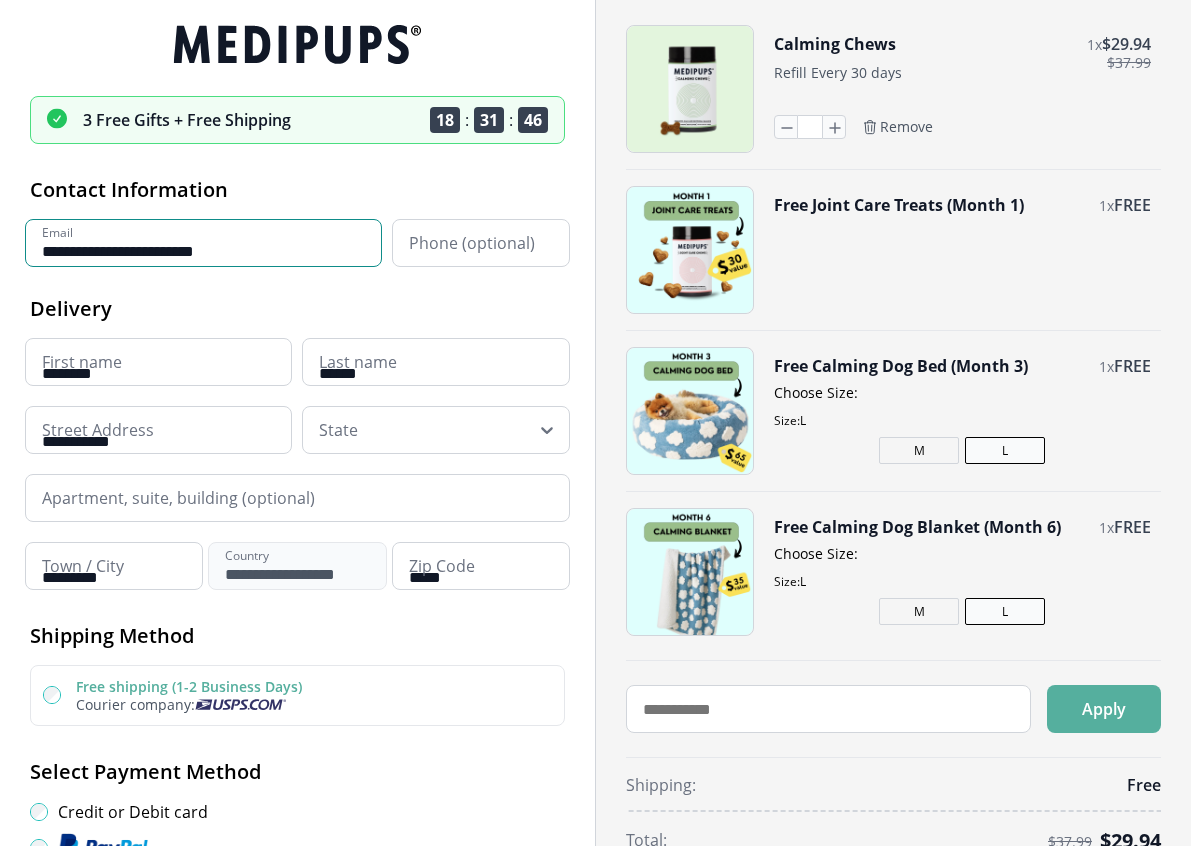 type on "**********" 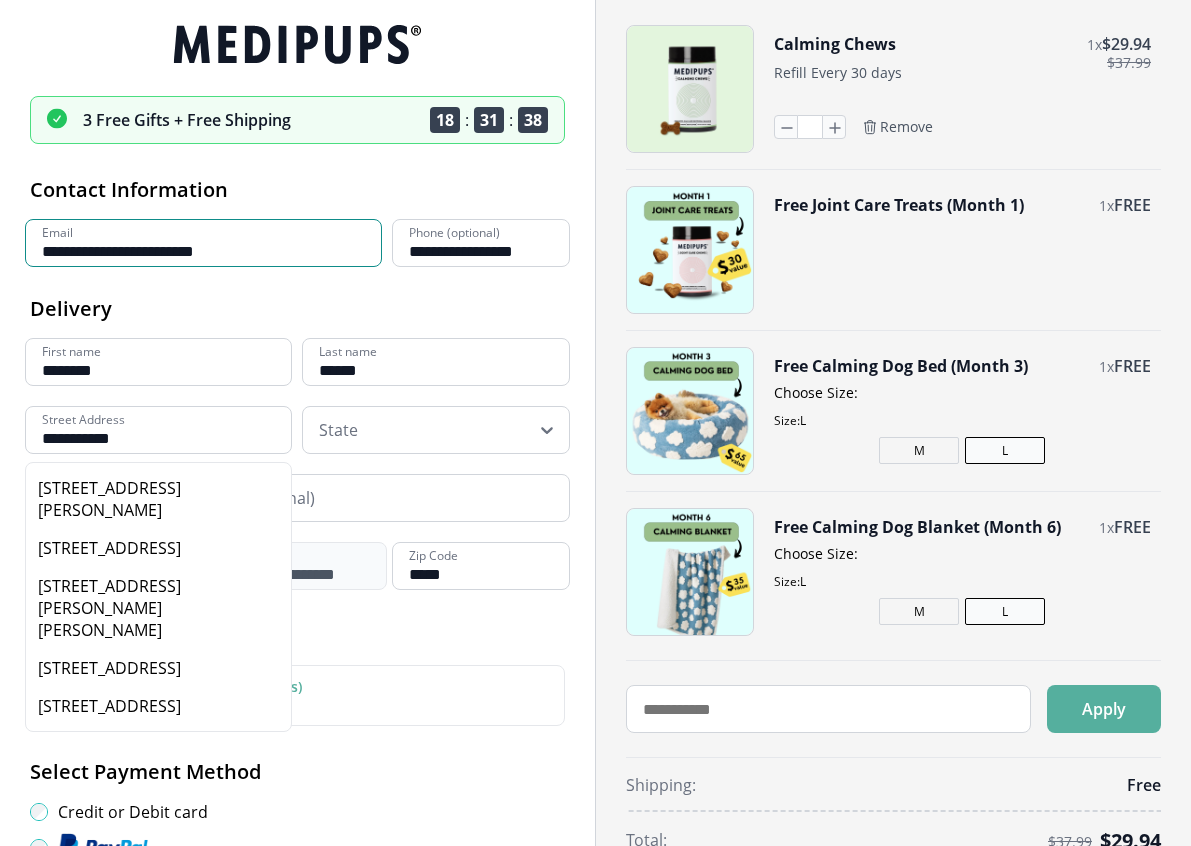 click on "[STREET_ADDRESS][PERSON_NAME]" at bounding box center [158, 499] 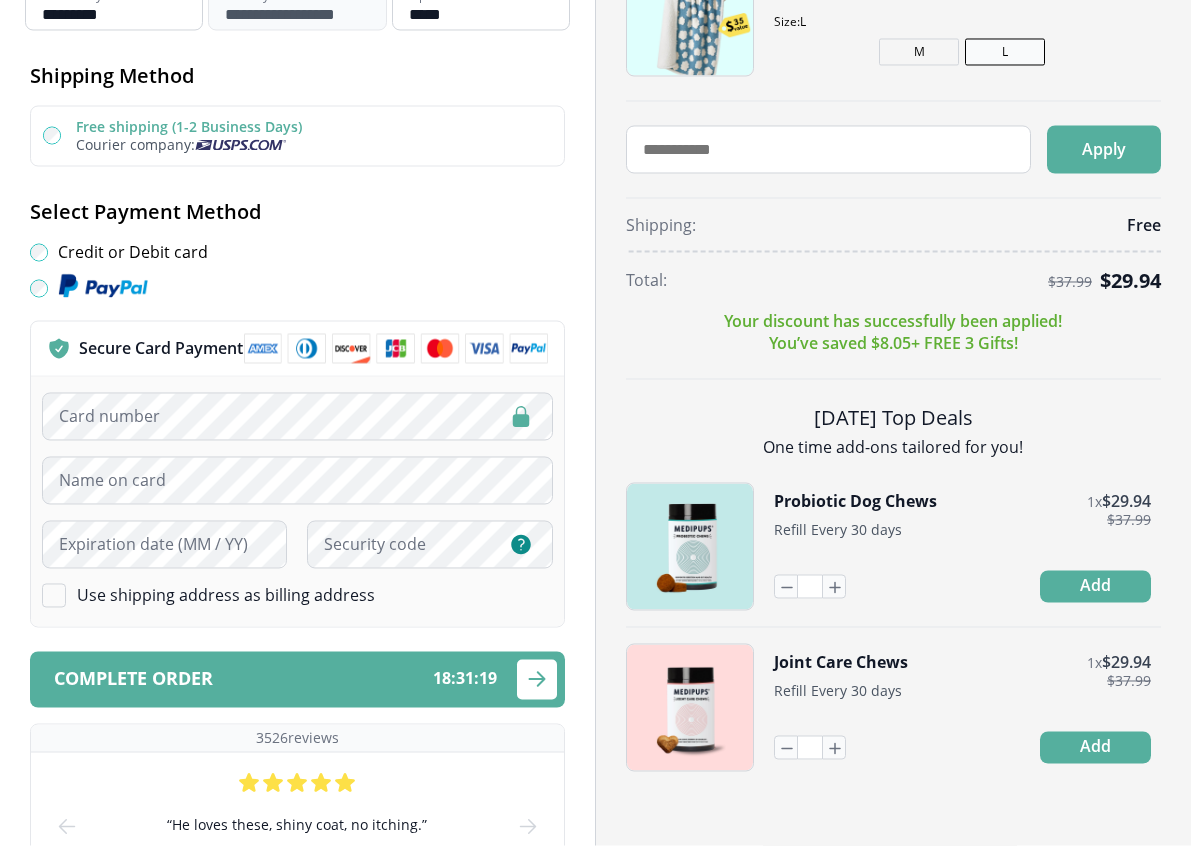 scroll, scrollTop: 560, scrollLeft: 0, axis: vertical 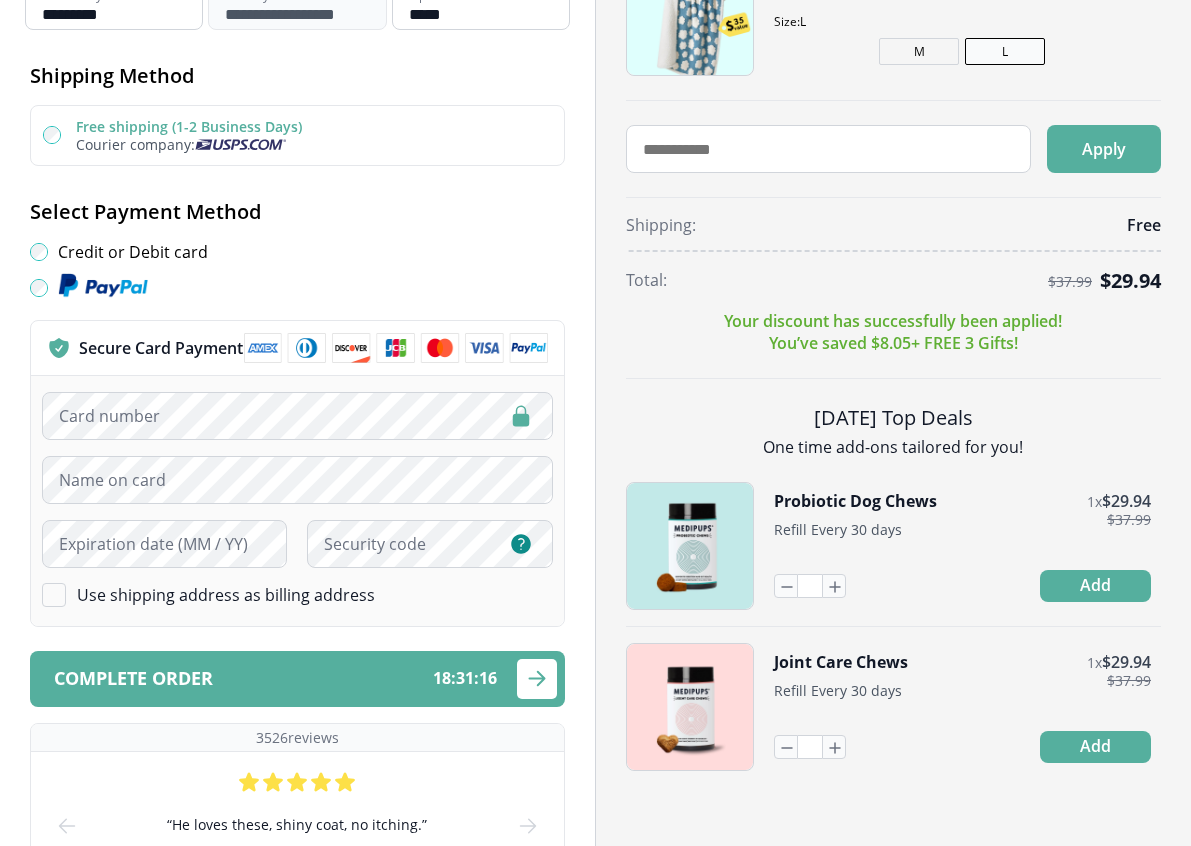 click at bounding box center [396, 348] 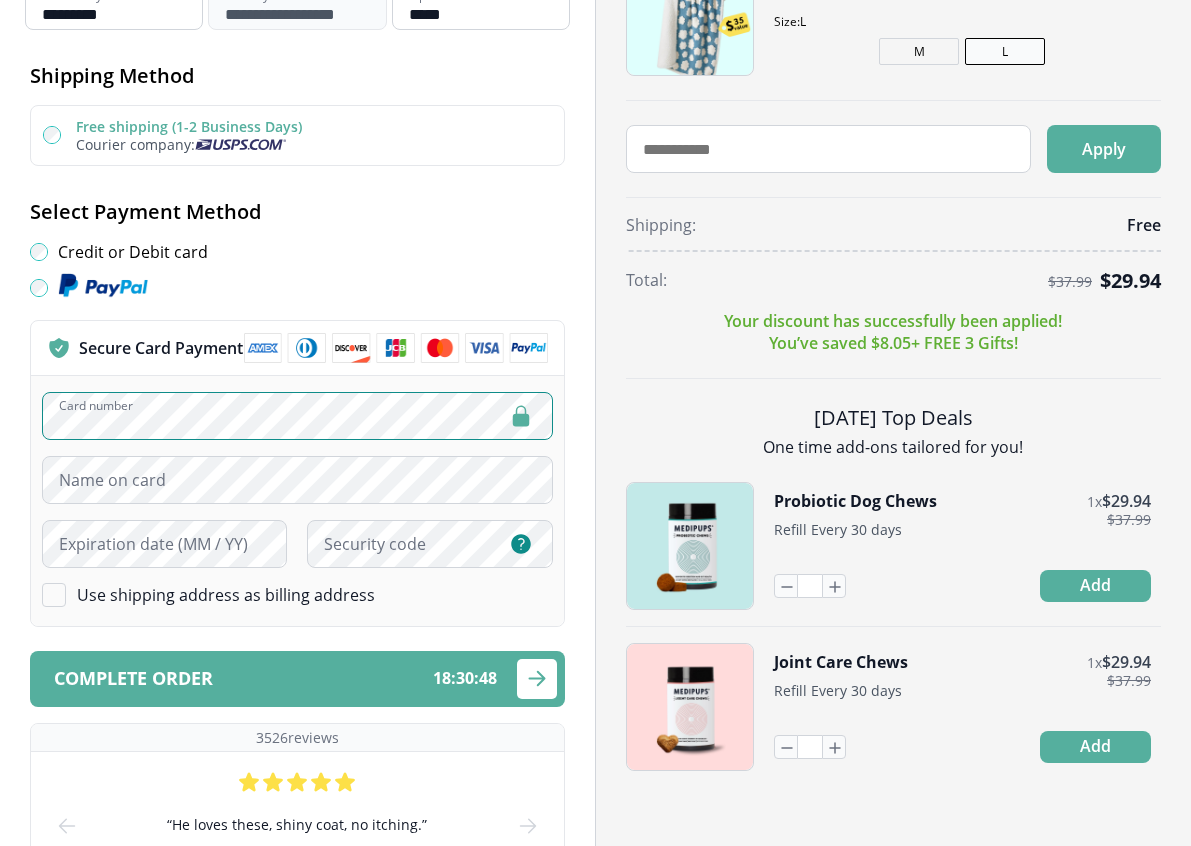 scroll, scrollTop: 559, scrollLeft: 0, axis: vertical 